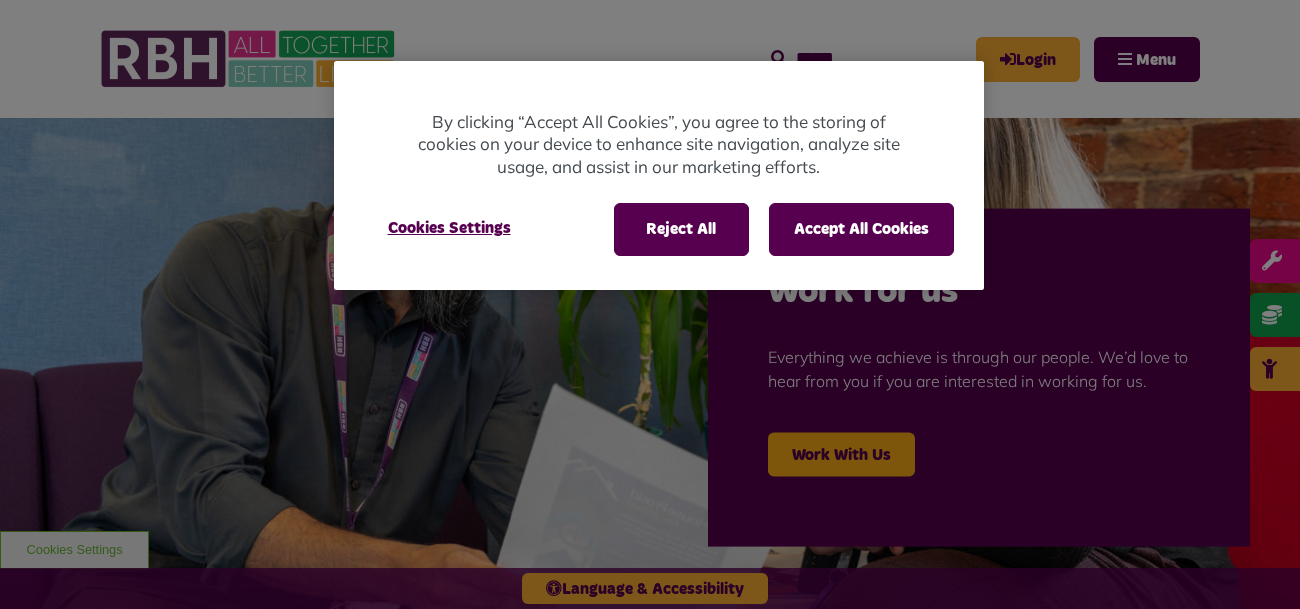 scroll, scrollTop: 0, scrollLeft: 0, axis: both 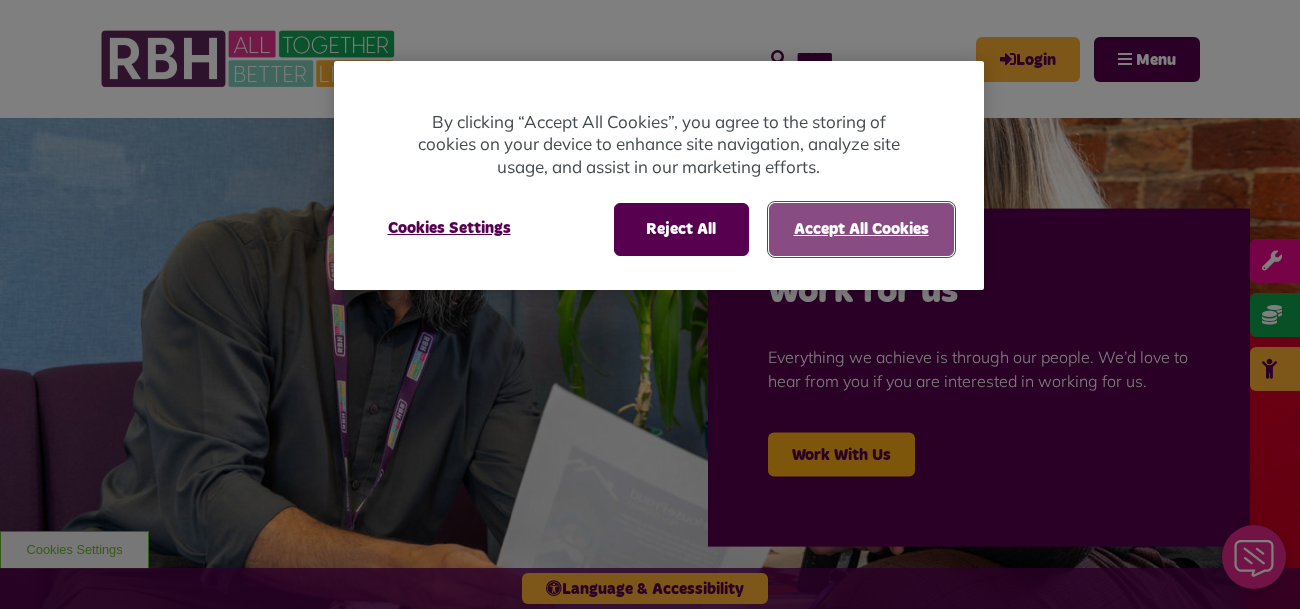 click on "Accept All Cookies" at bounding box center [861, 229] 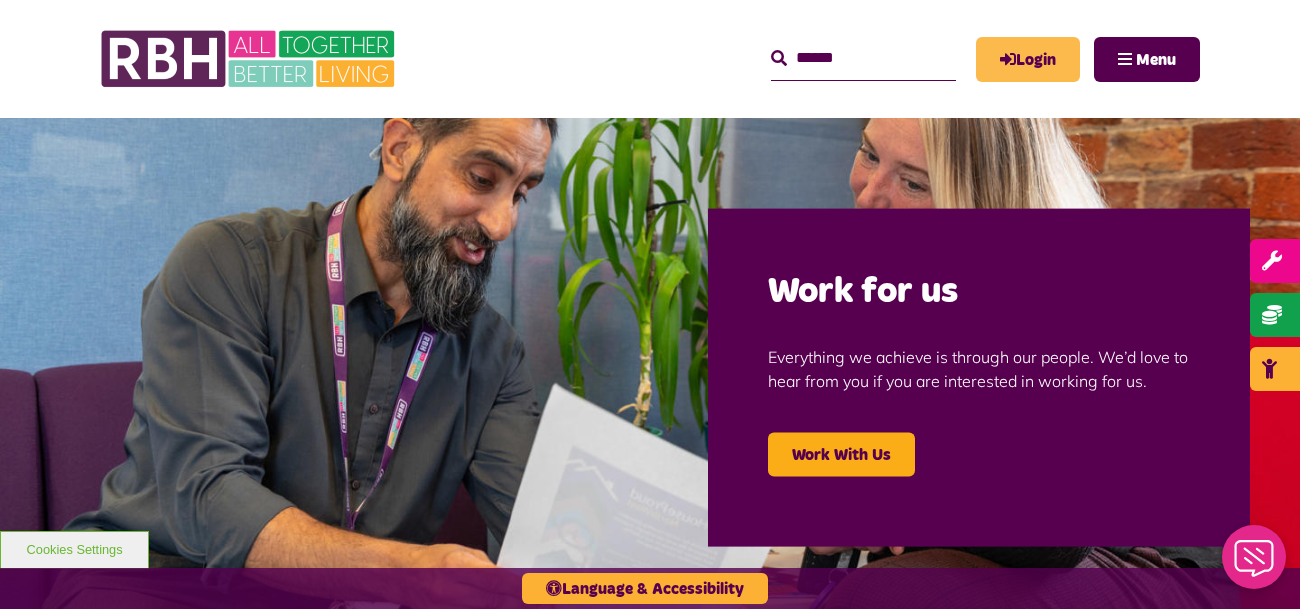 click on "Login" at bounding box center [1028, 59] 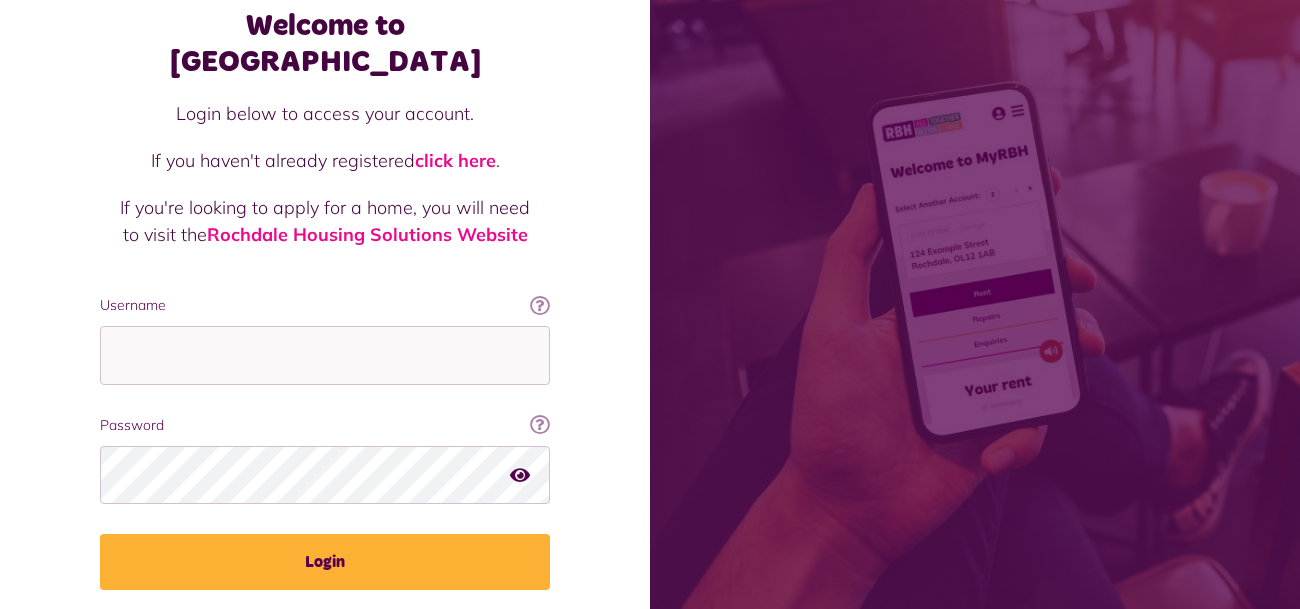 scroll, scrollTop: 158, scrollLeft: 0, axis: vertical 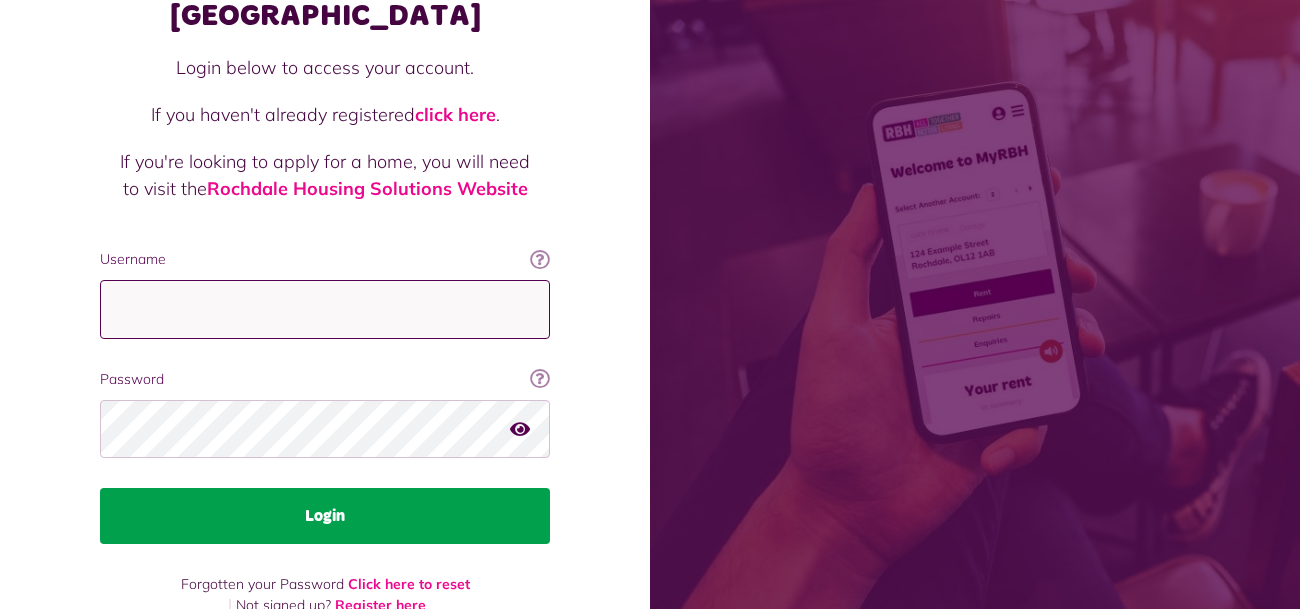 type on "**********" 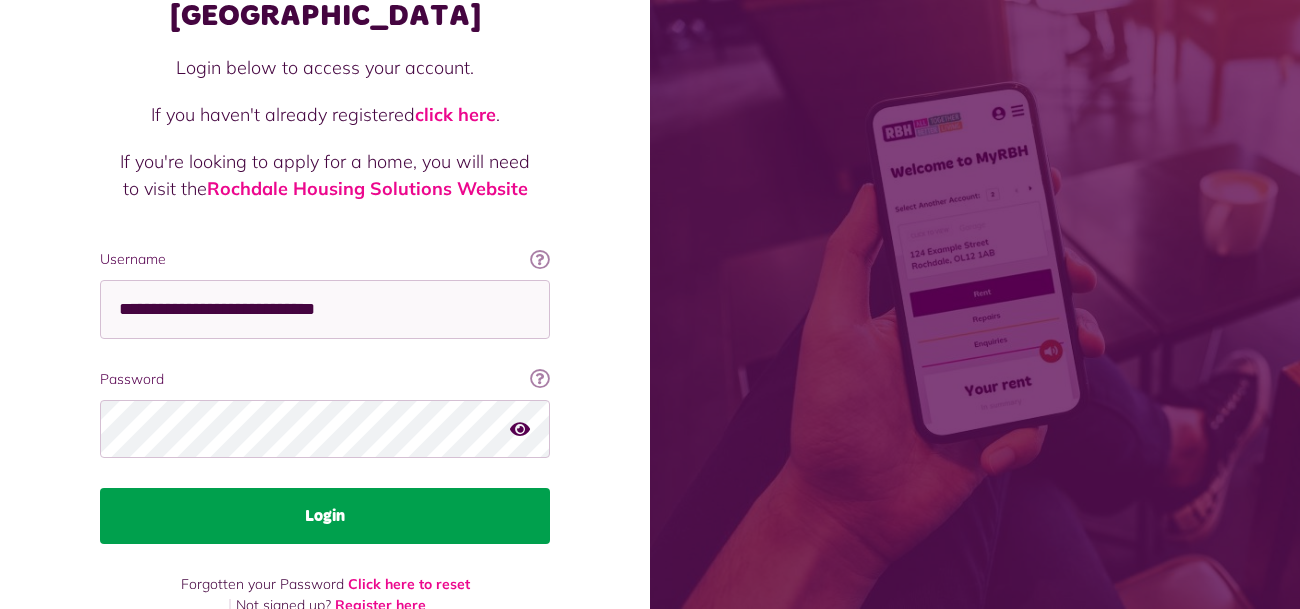 click on "Login" at bounding box center (325, 516) 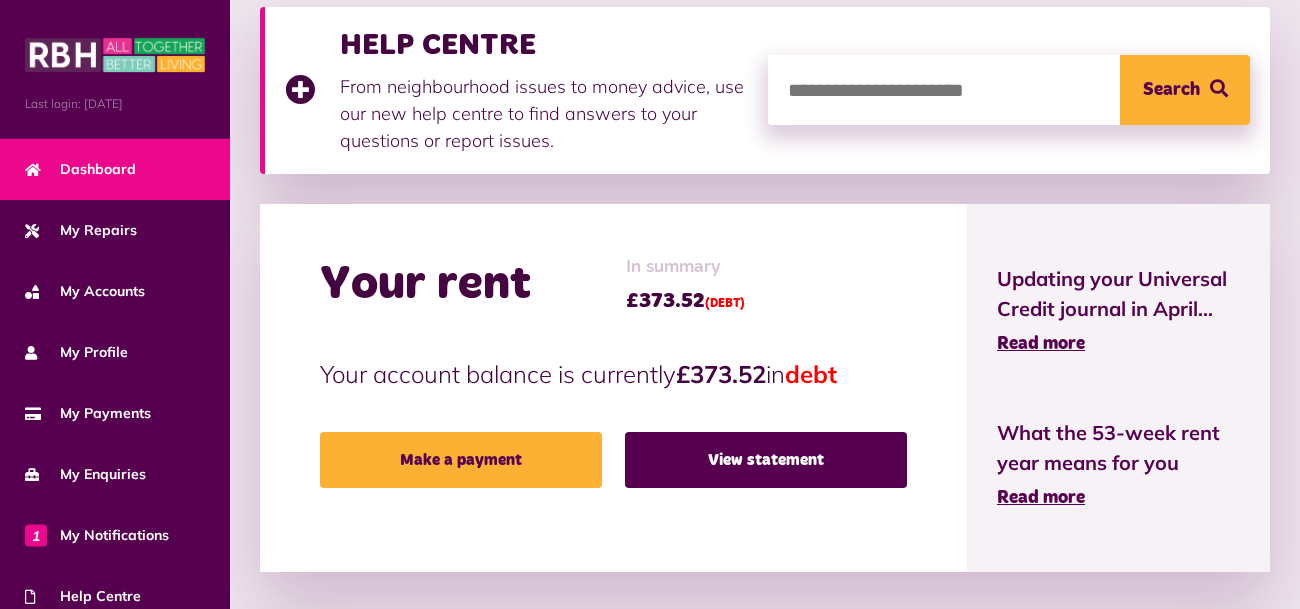 scroll, scrollTop: 335, scrollLeft: 0, axis: vertical 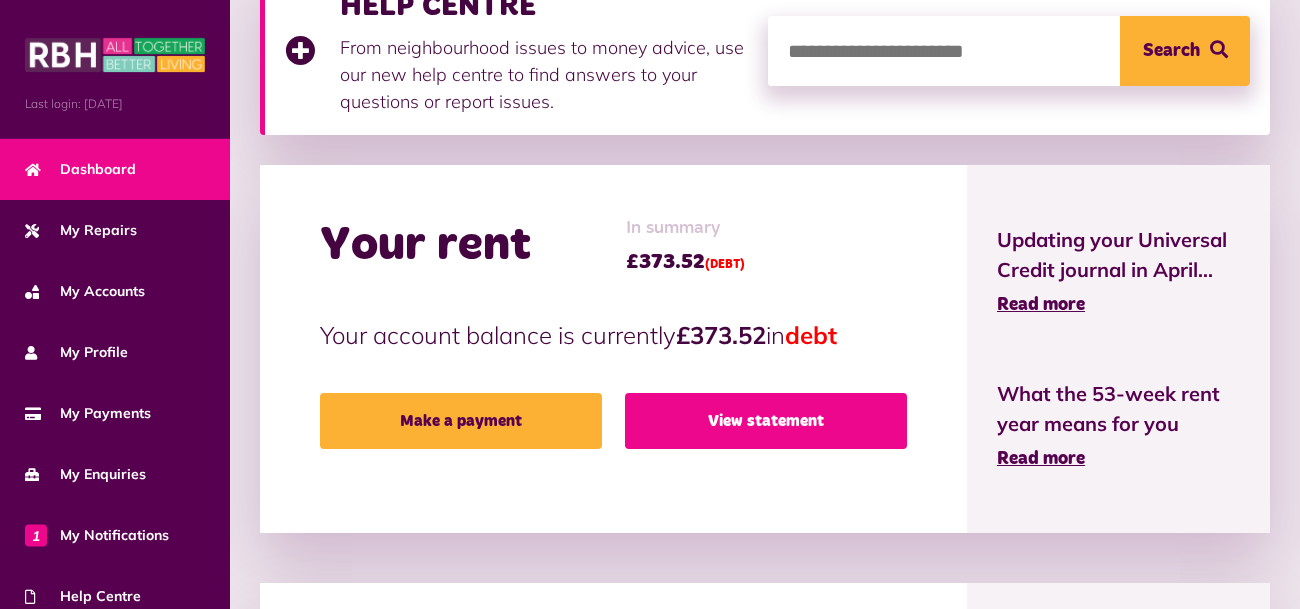 click on "View statement" at bounding box center [766, 421] 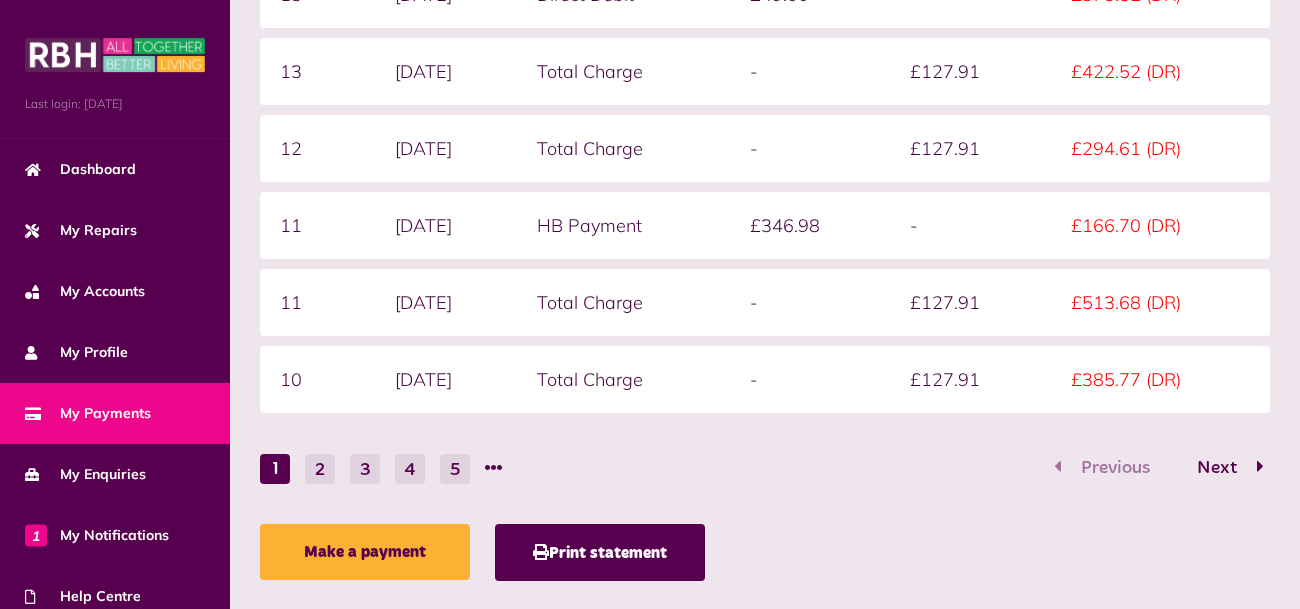 scroll, scrollTop: 555, scrollLeft: 0, axis: vertical 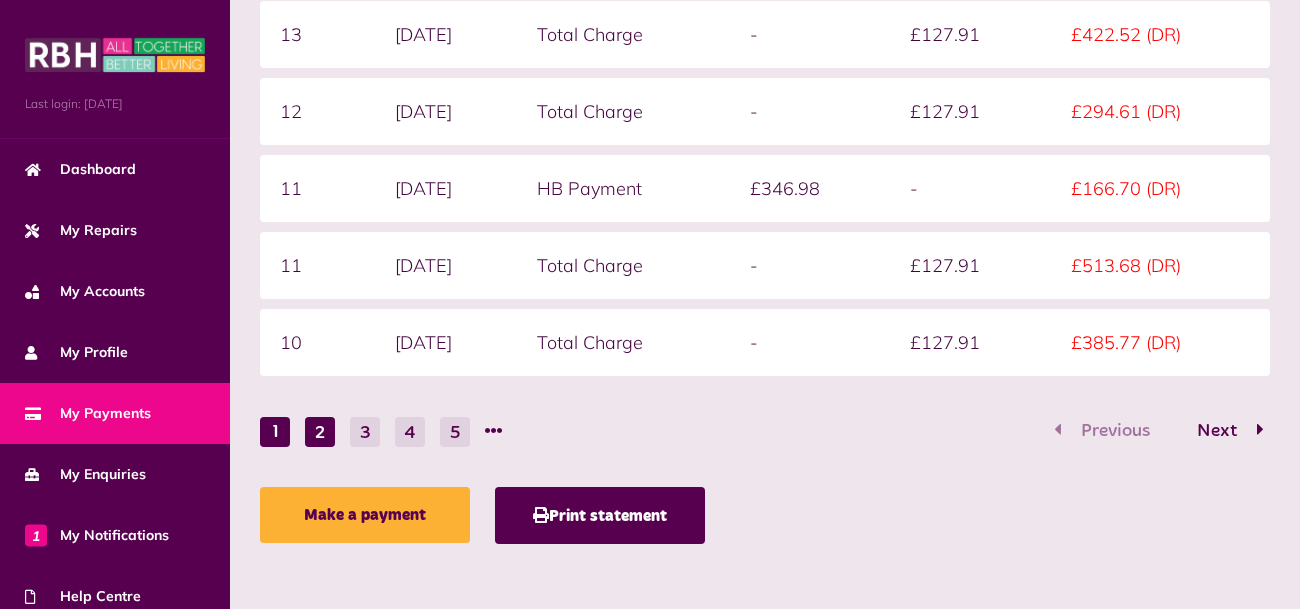 click on "2" at bounding box center [320, 432] 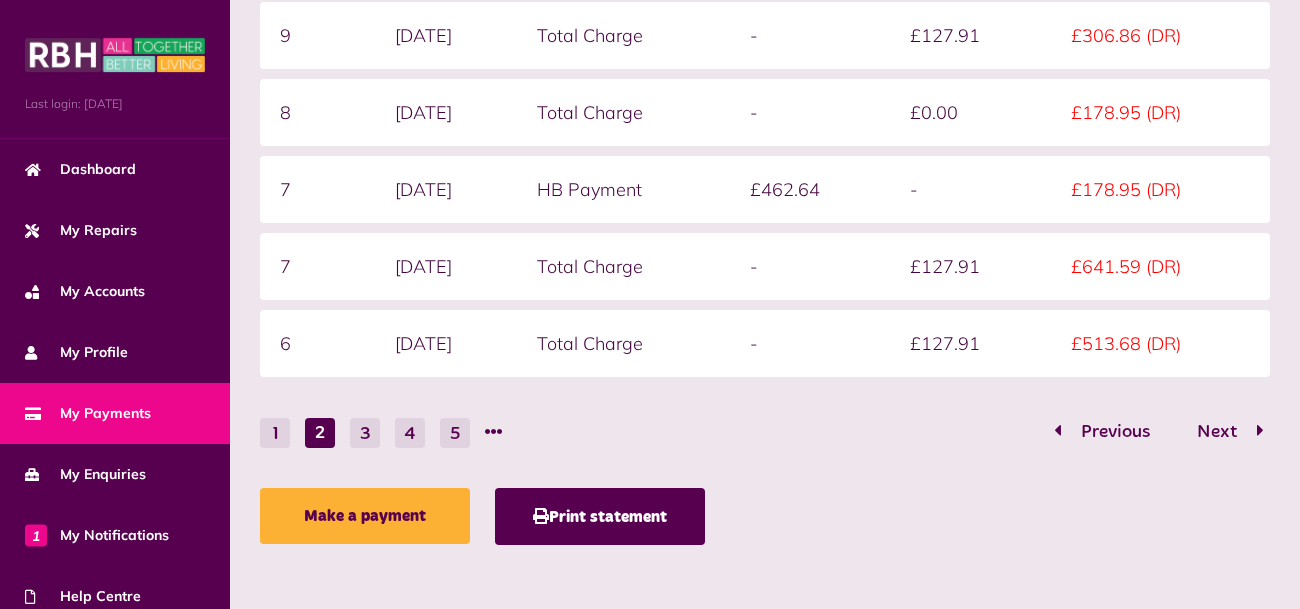 scroll, scrollTop: 555, scrollLeft: 0, axis: vertical 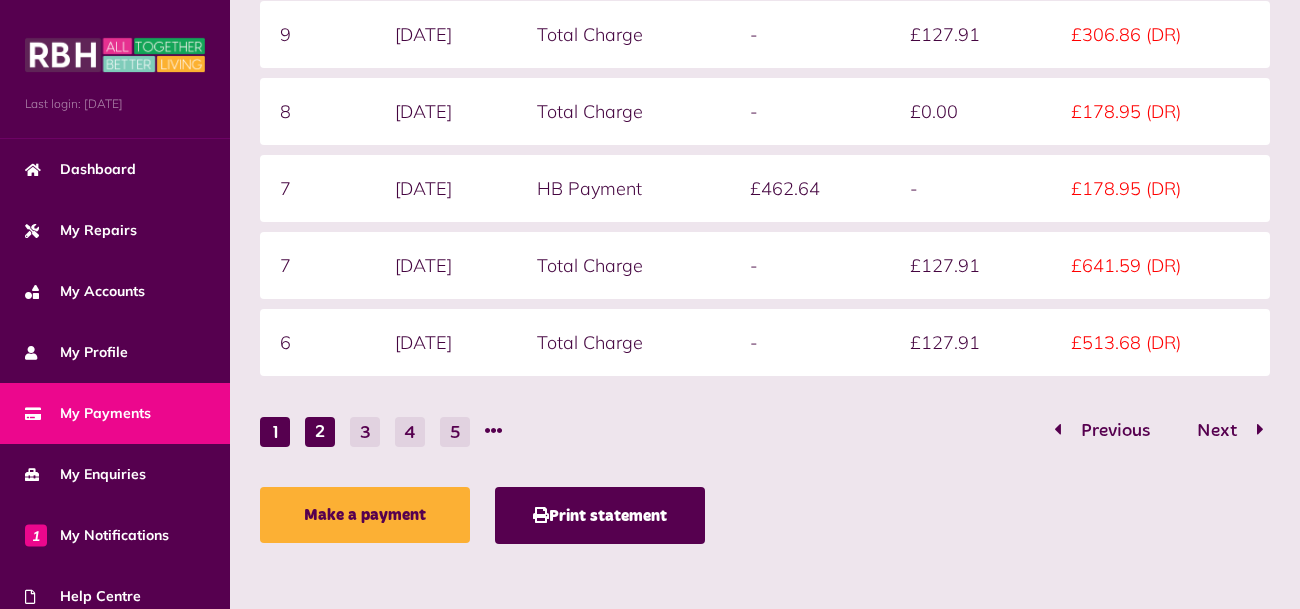 click on "1" at bounding box center [275, 432] 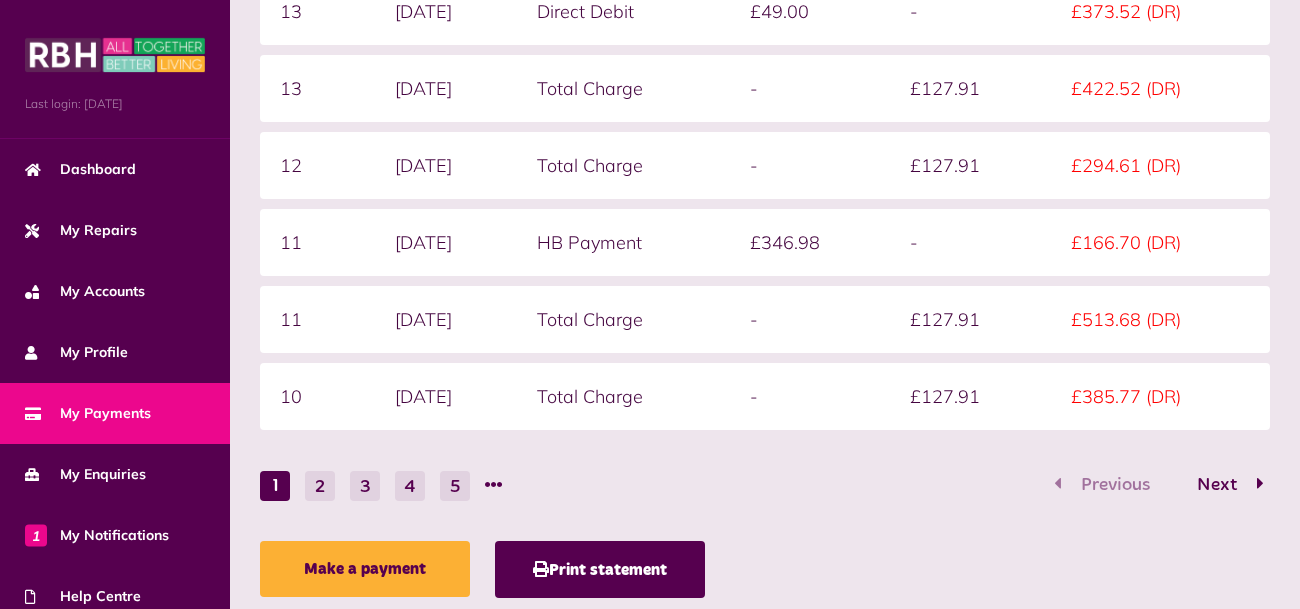 scroll, scrollTop: 555, scrollLeft: 0, axis: vertical 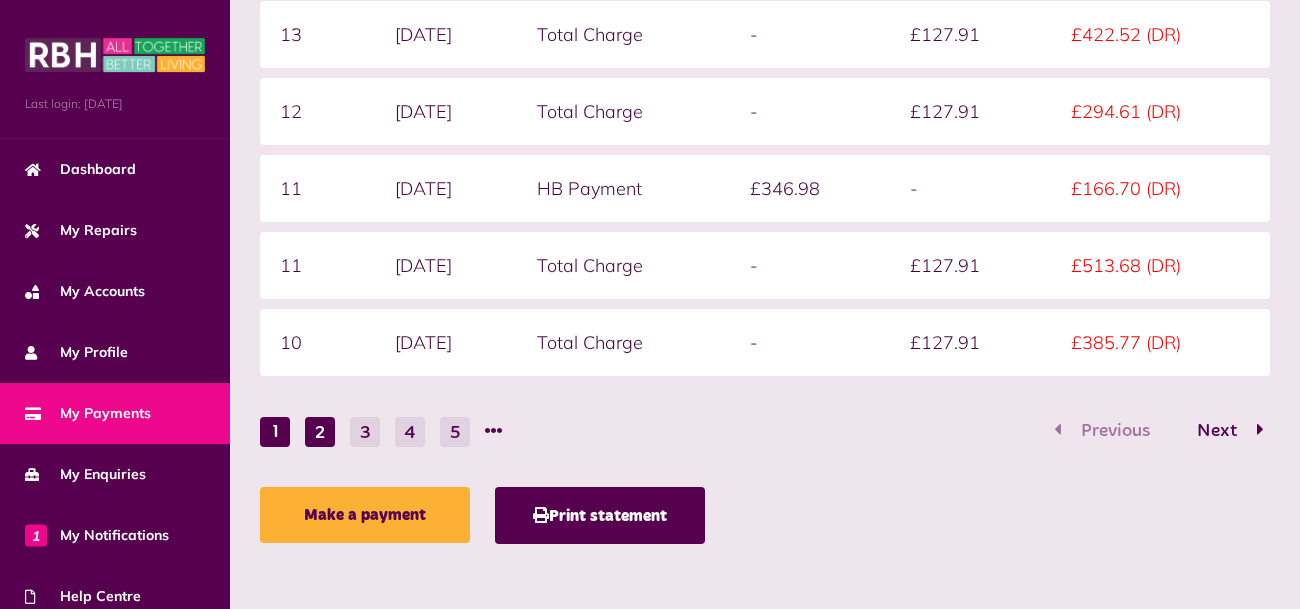 click on "2" at bounding box center [320, 432] 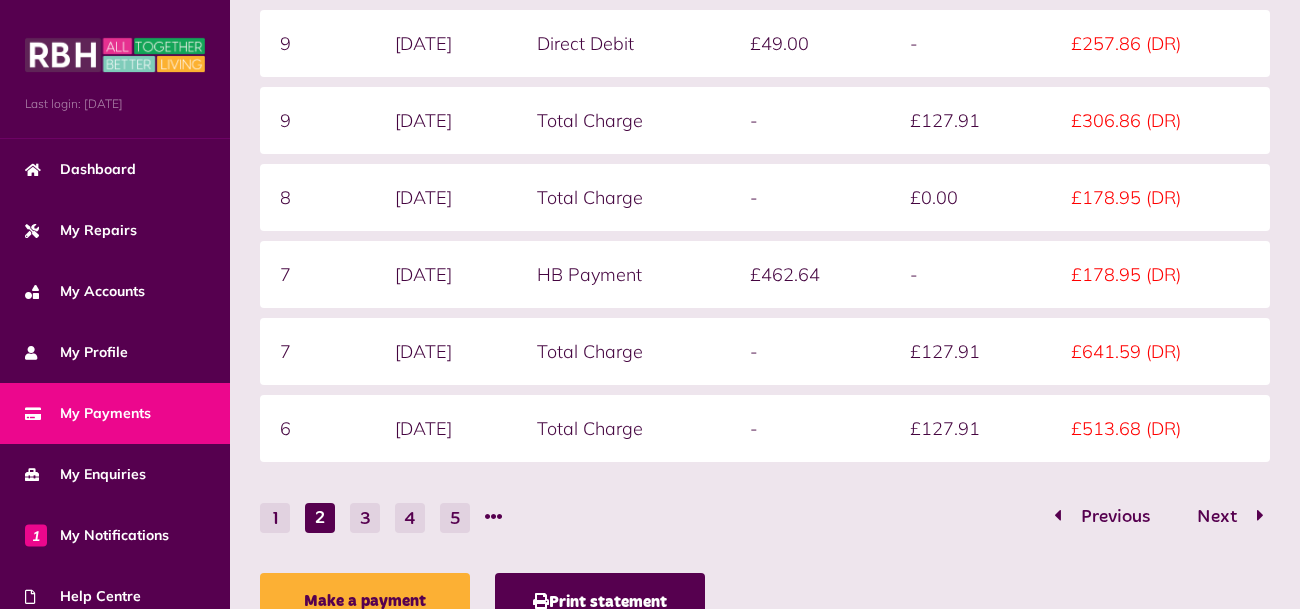 scroll, scrollTop: 555, scrollLeft: 0, axis: vertical 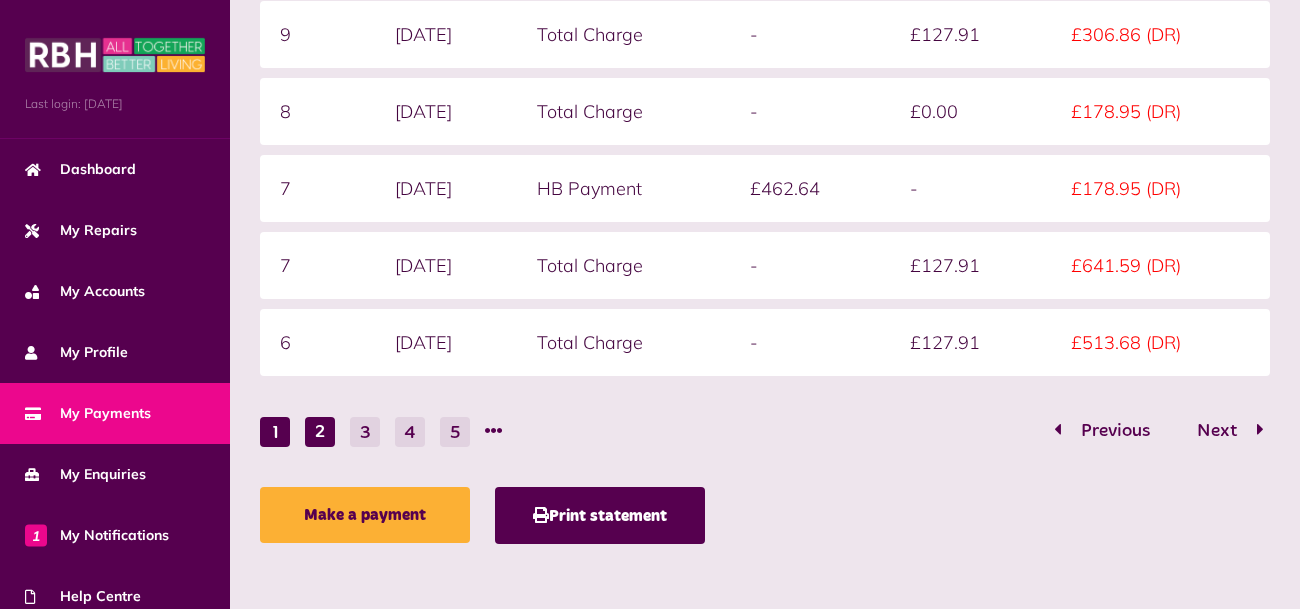 click on "1" at bounding box center (275, 432) 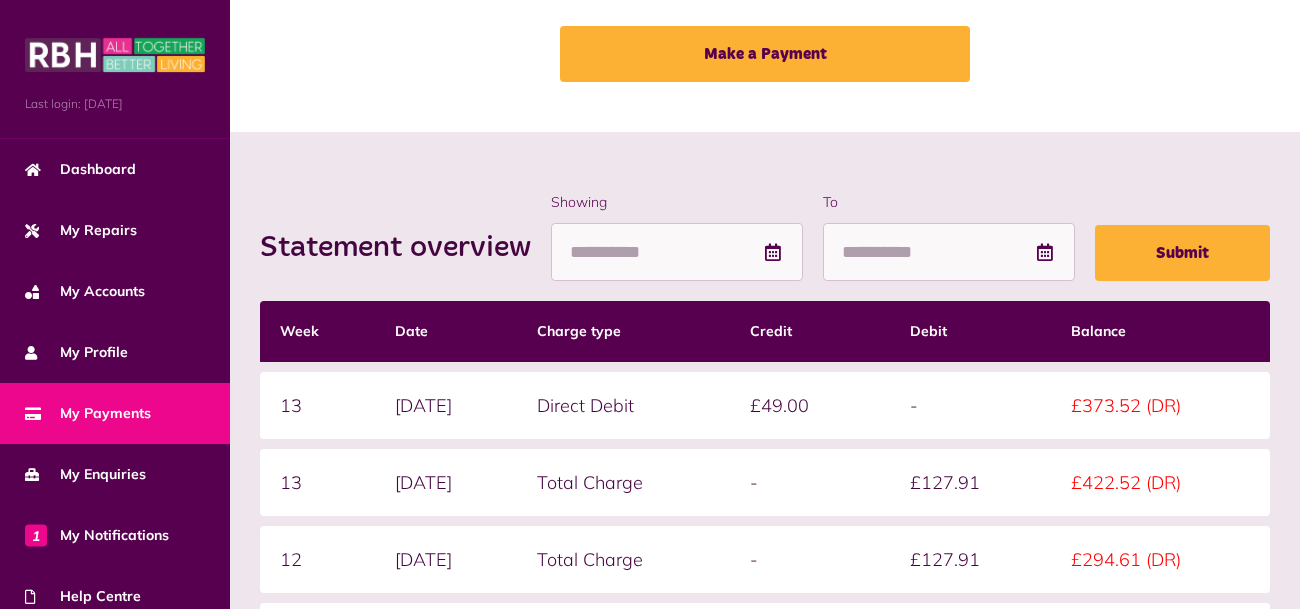 scroll, scrollTop: 0, scrollLeft: 0, axis: both 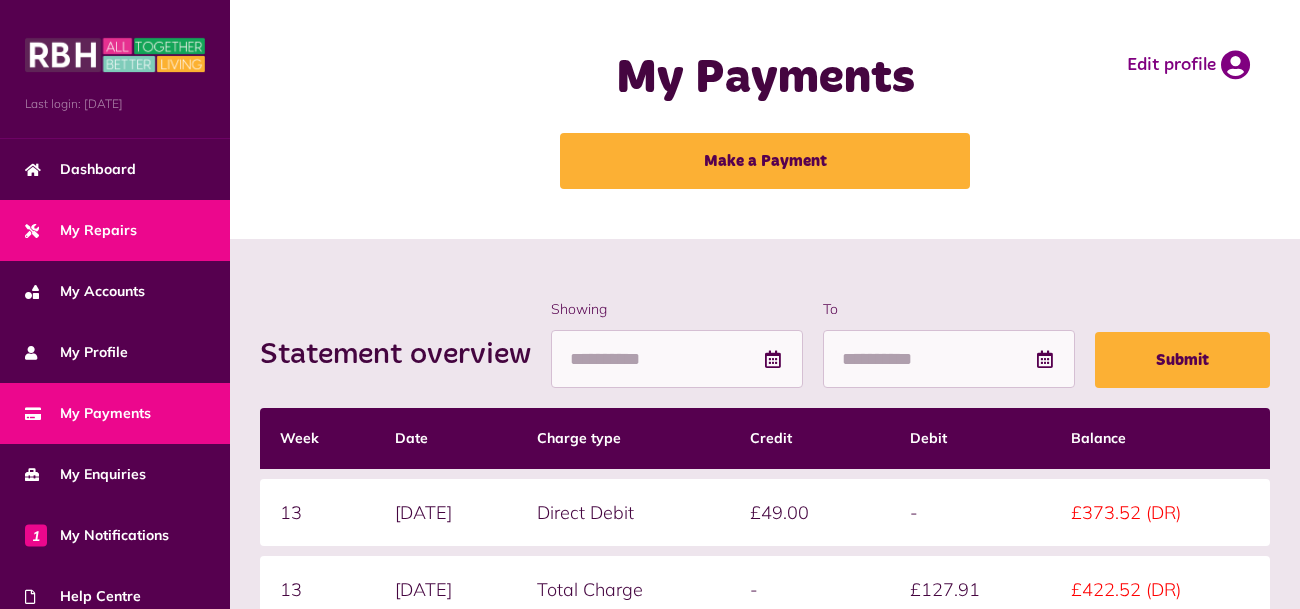 click on "My Repairs" at bounding box center [81, 230] 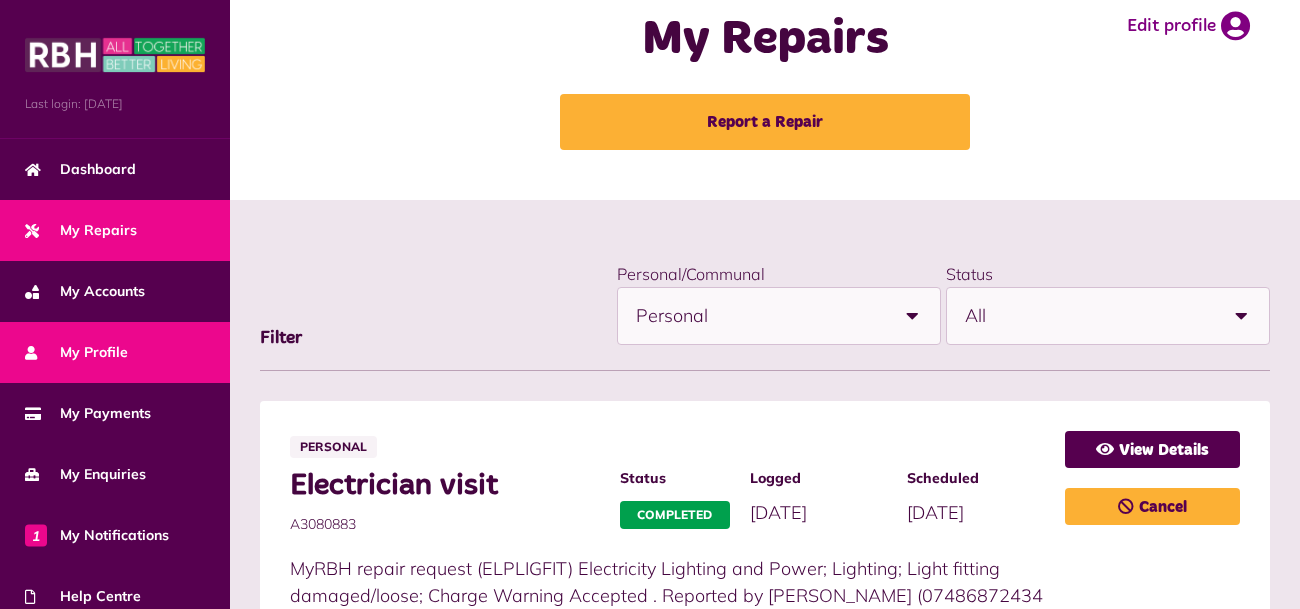 scroll, scrollTop: 0, scrollLeft: 0, axis: both 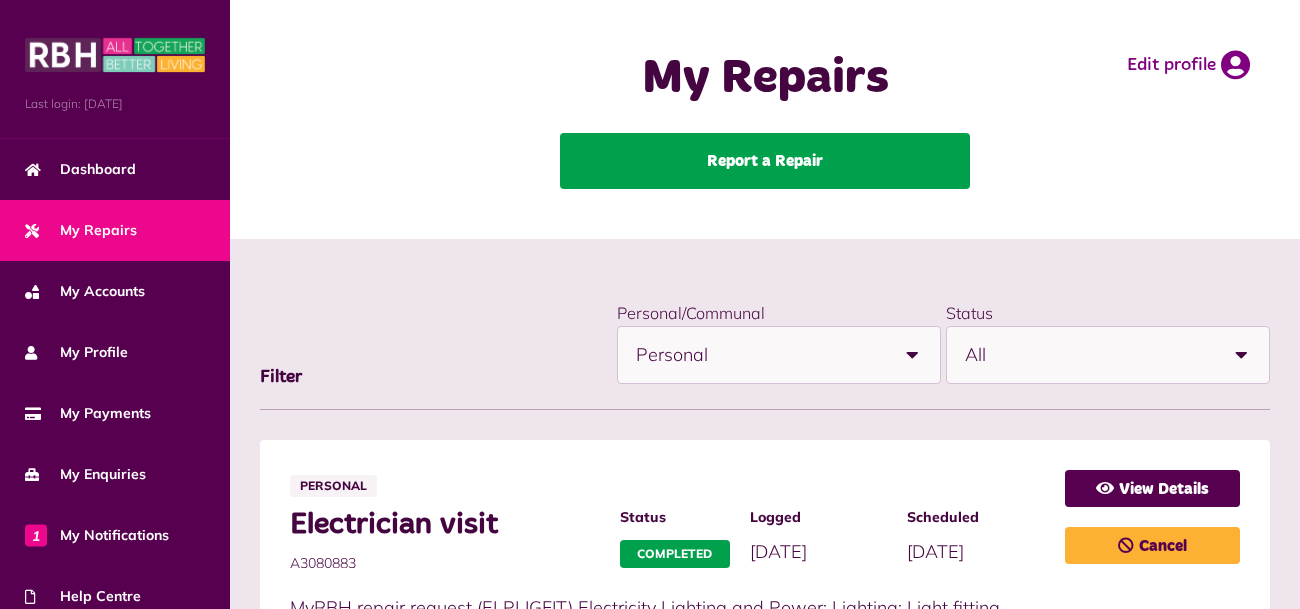 click on "Report a Repair" at bounding box center (765, 161) 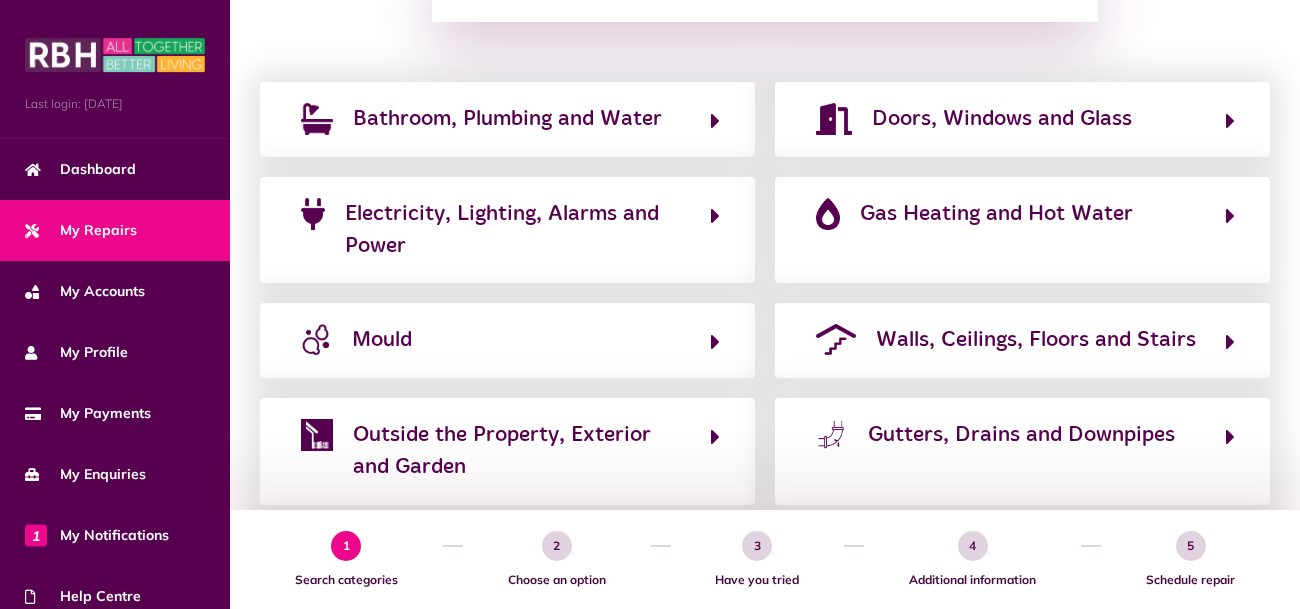 scroll, scrollTop: 448, scrollLeft: 0, axis: vertical 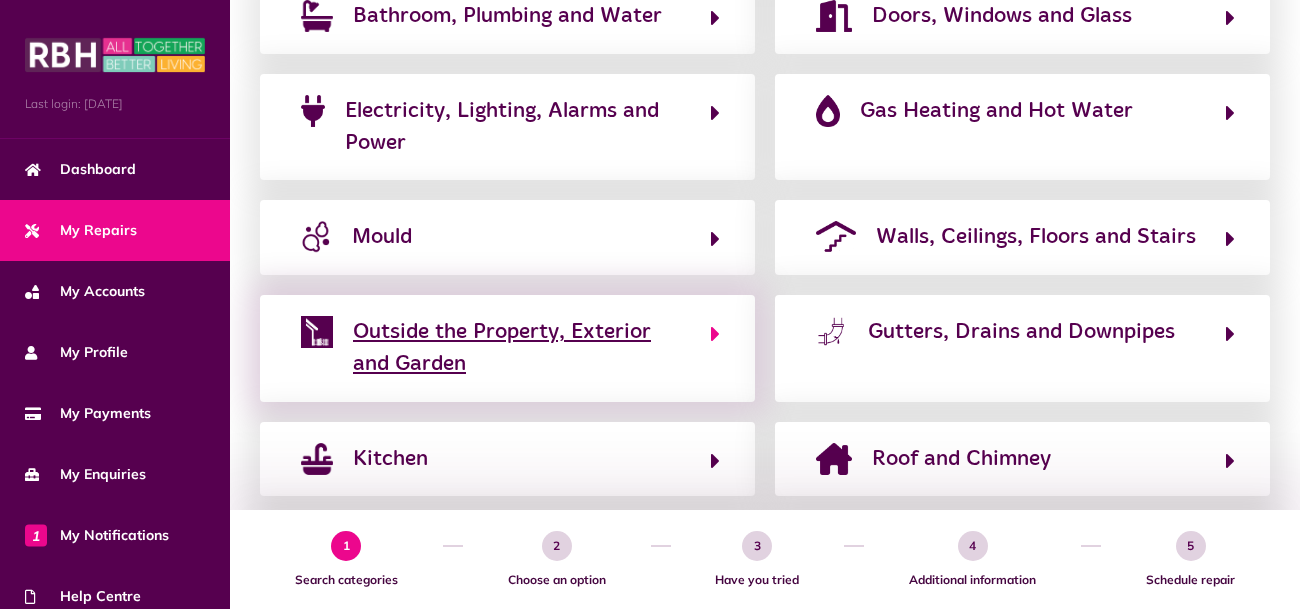 click on "Outside the Property, Exterior and Garden" 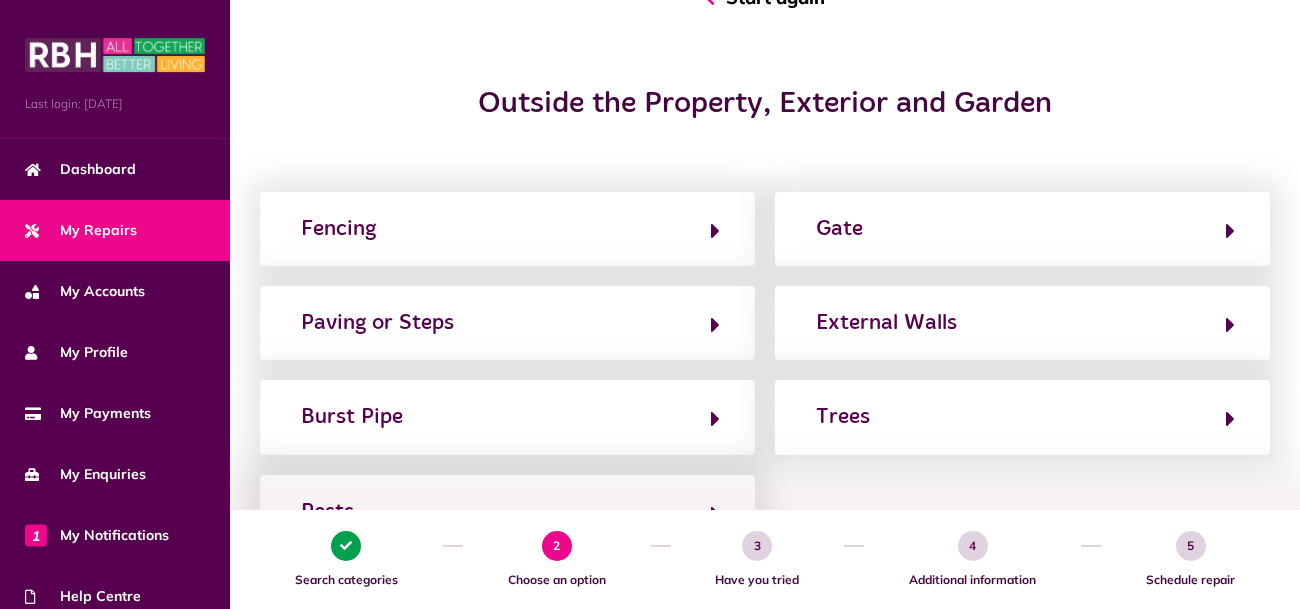 scroll, scrollTop: 223, scrollLeft: 0, axis: vertical 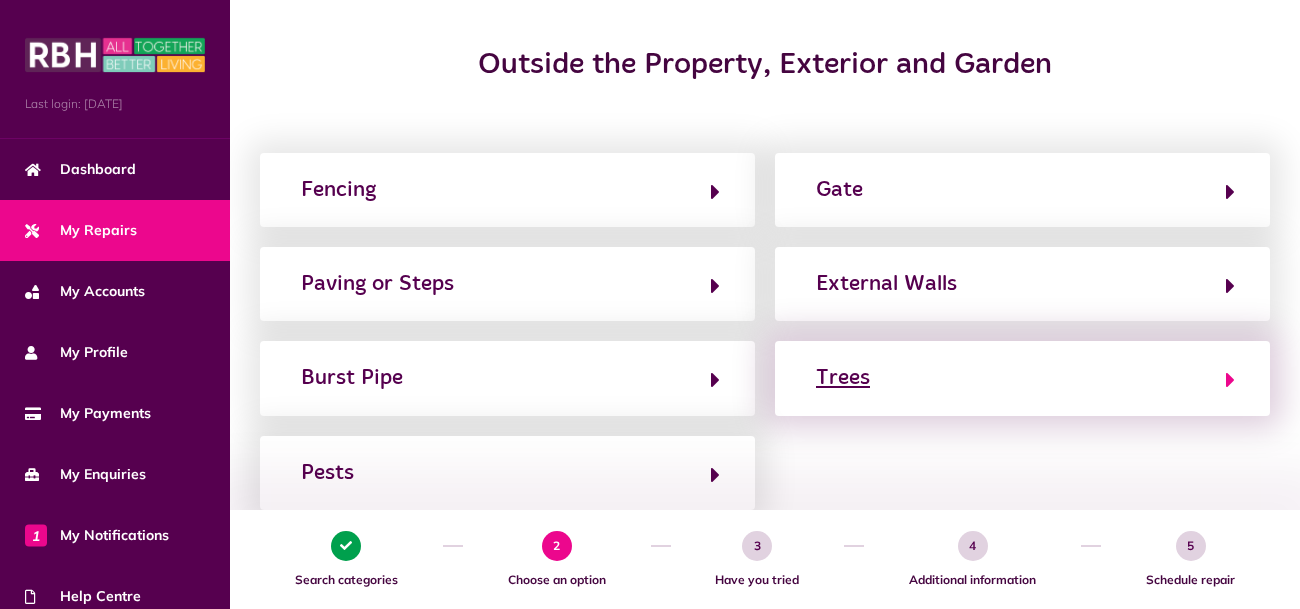 click on "Trees" 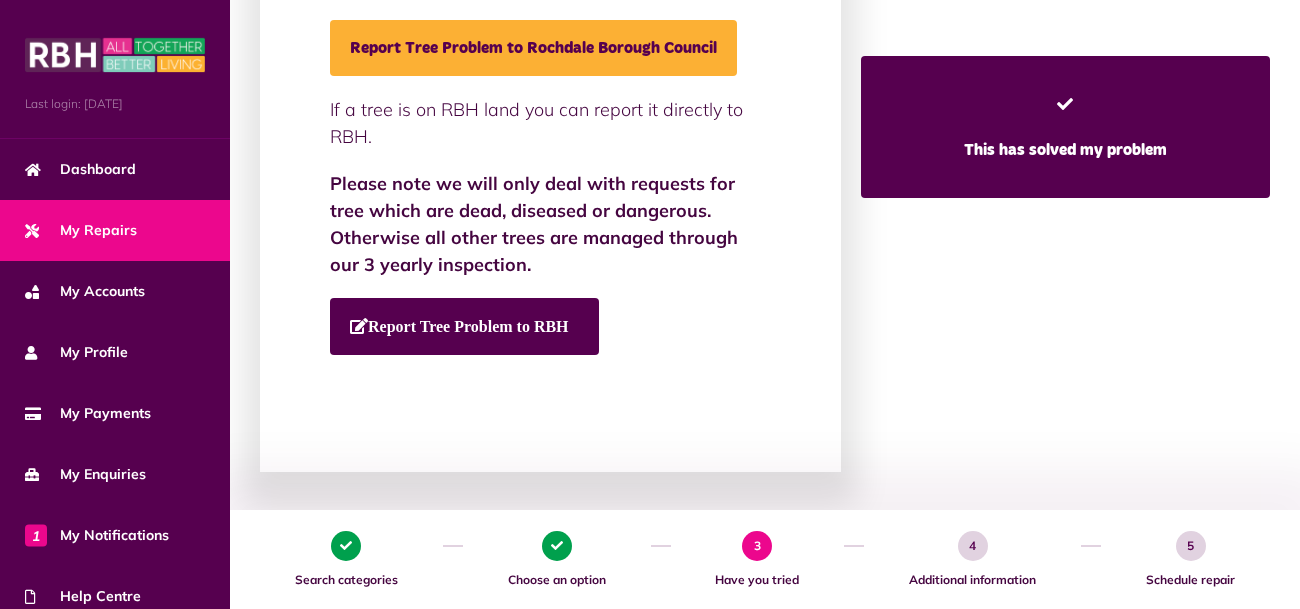scroll, scrollTop: 498, scrollLeft: 0, axis: vertical 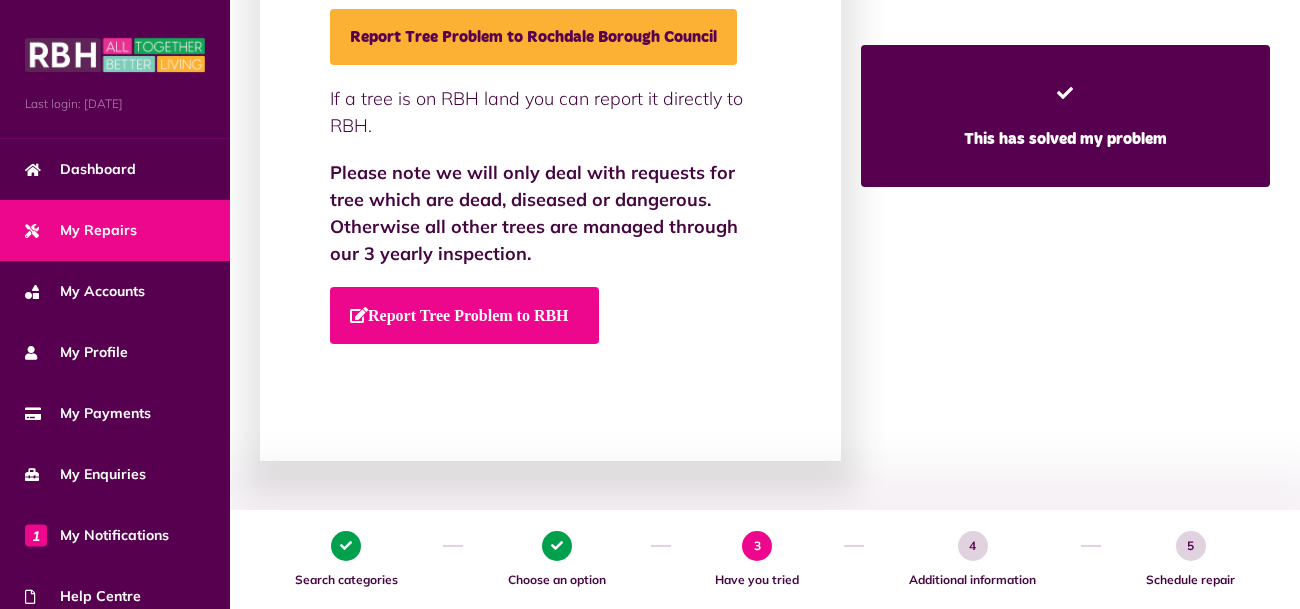 click on "Report Tree Problem to RBH" 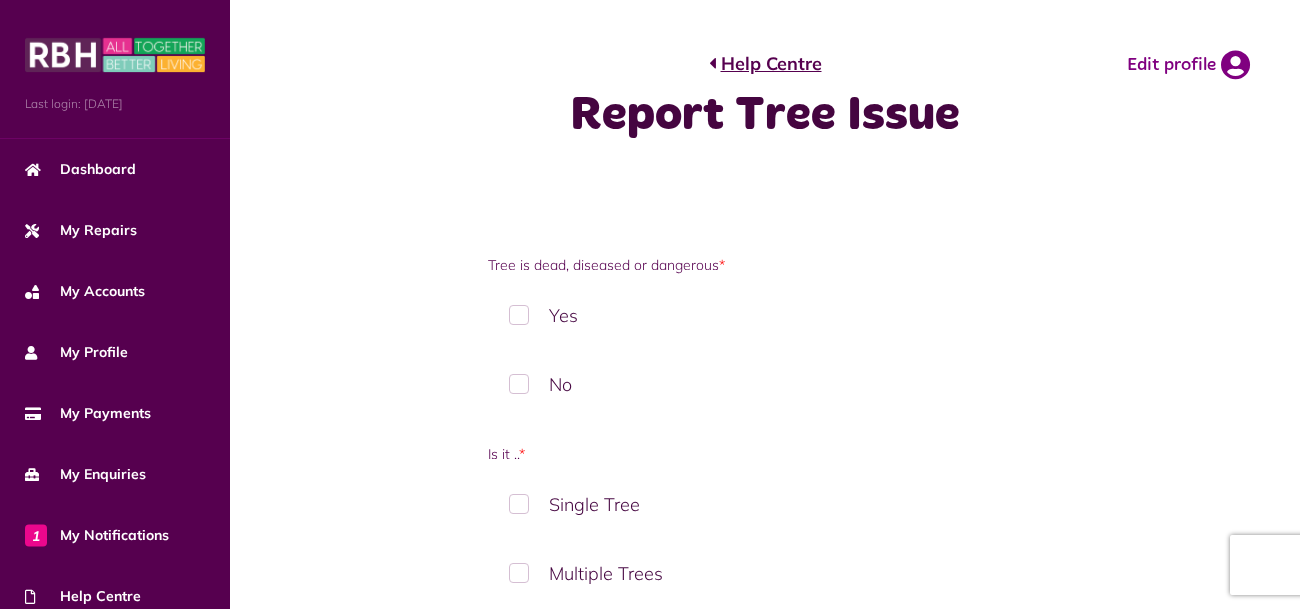 scroll, scrollTop: 0, scrollLeft: 0, axis: both 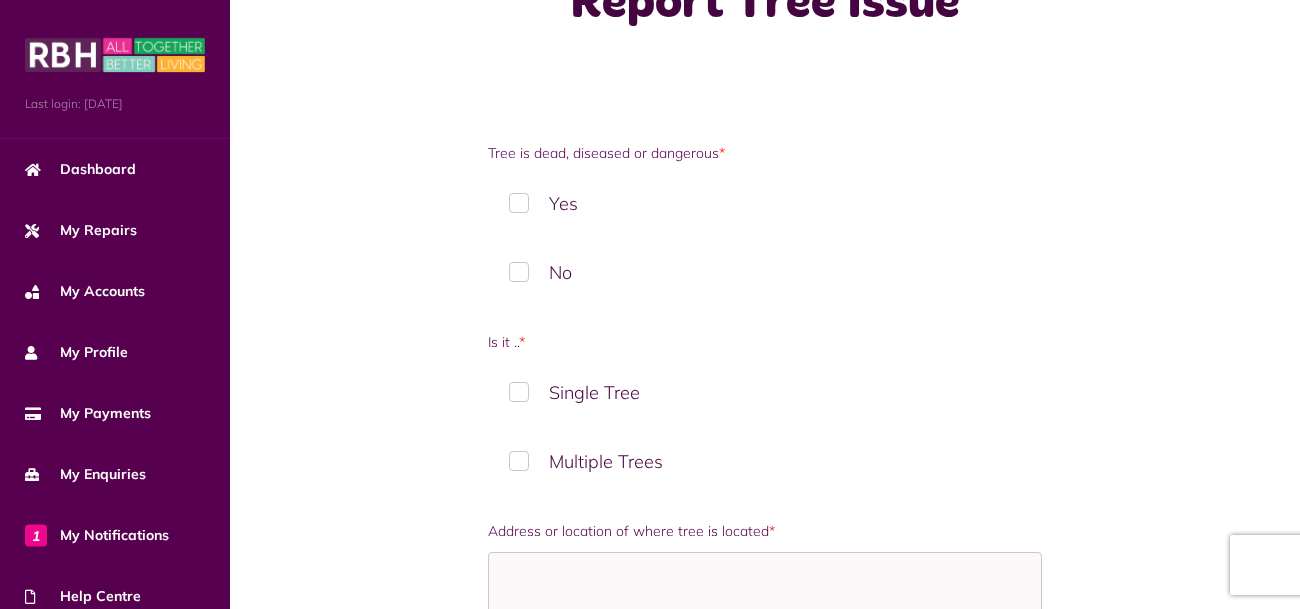 click on "Single Tree" at bounding box center (765, 392) 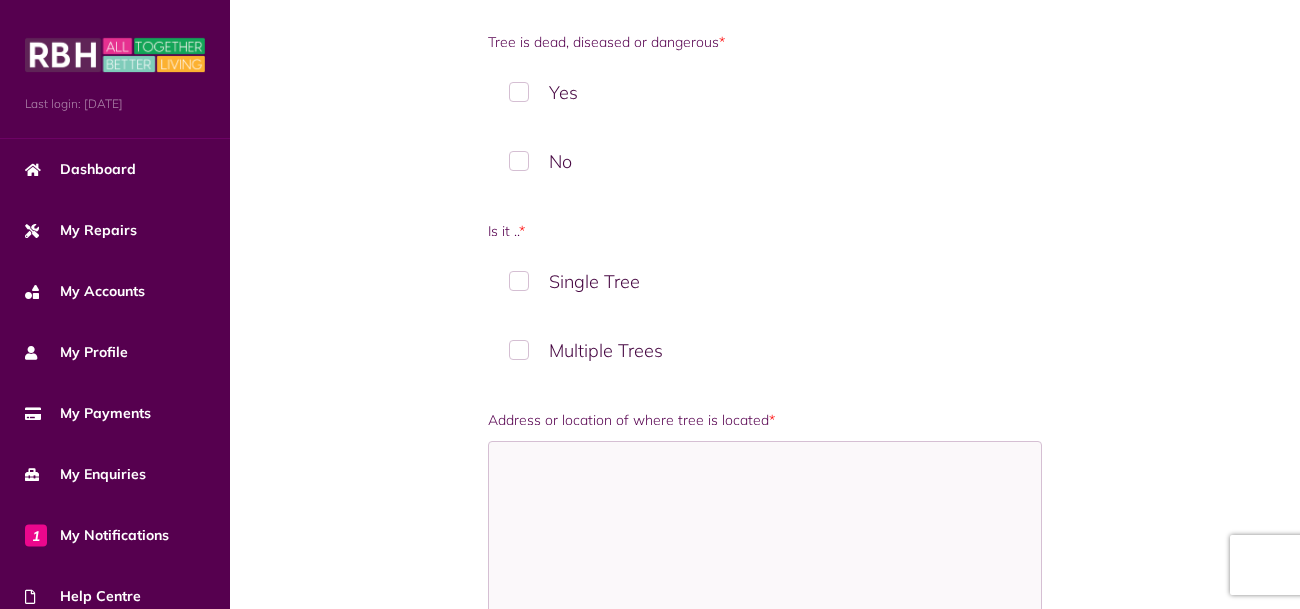 scroll, scrollTop: 335, scrollLeft: 0, axis: vertical 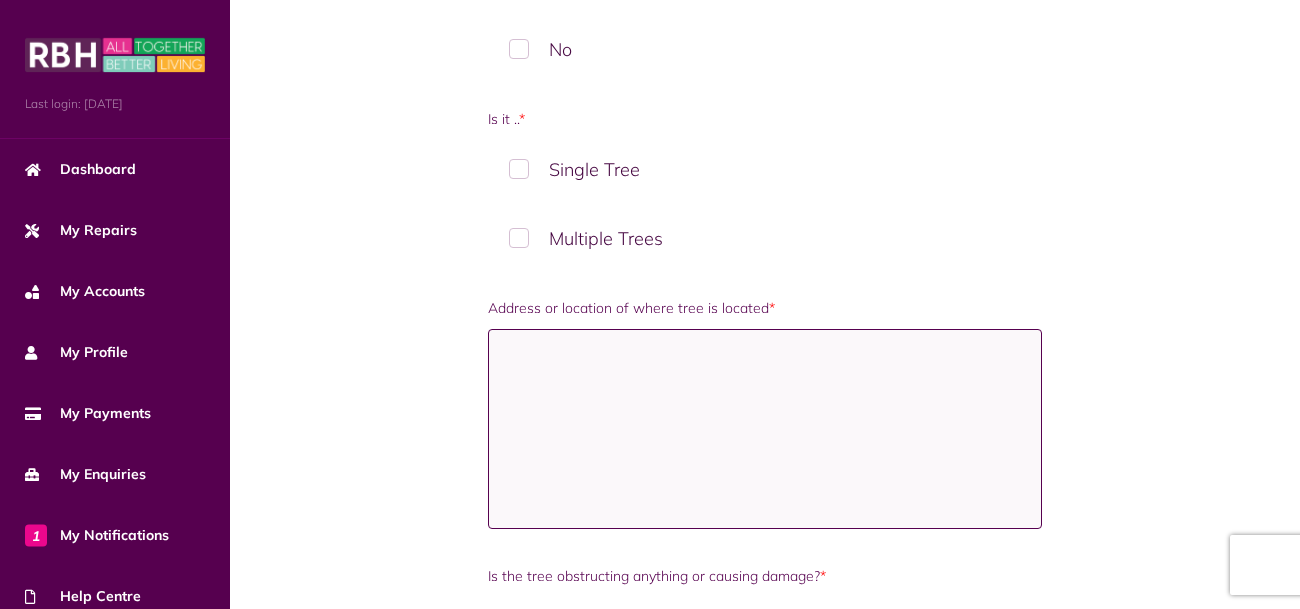 click on "Address or location of where tree is located                                              *" at bounding box center [765, 429] 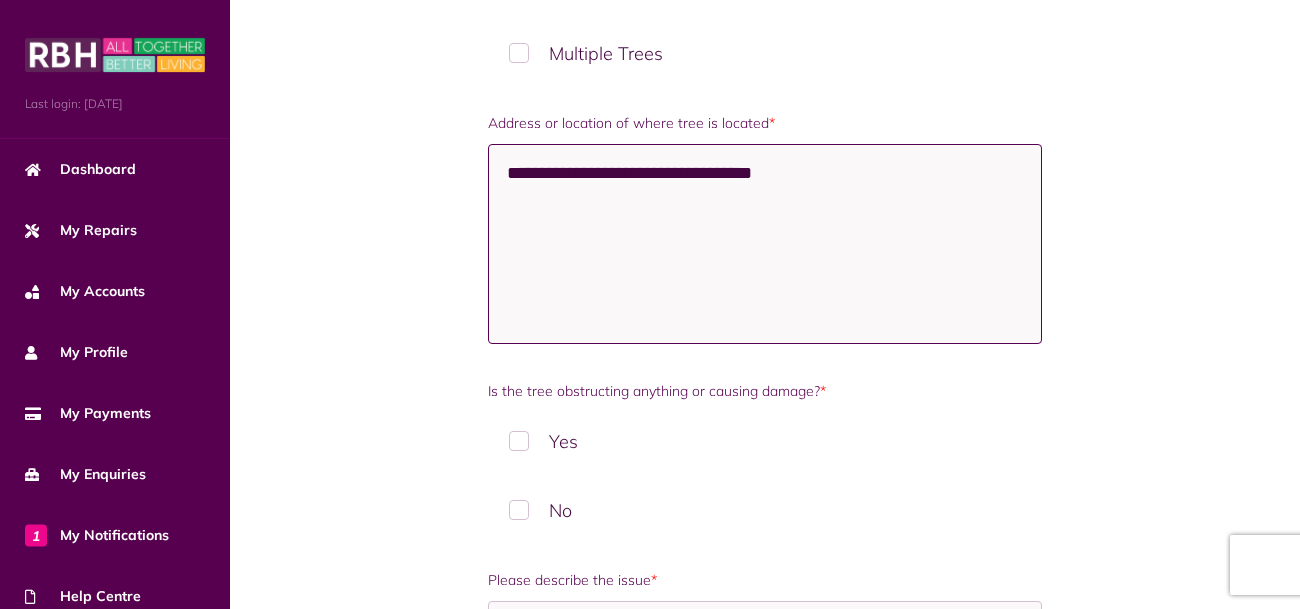 scroll, scrollTop: 559, scrollLeft: 0, axis: vertical 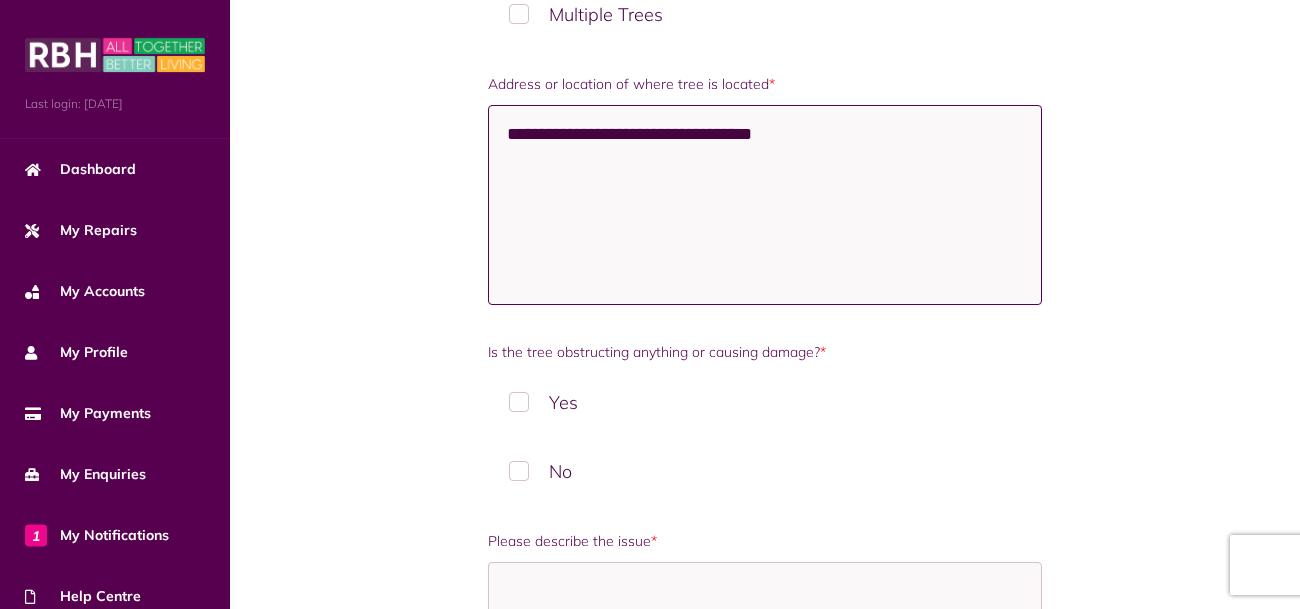 type on "**********" 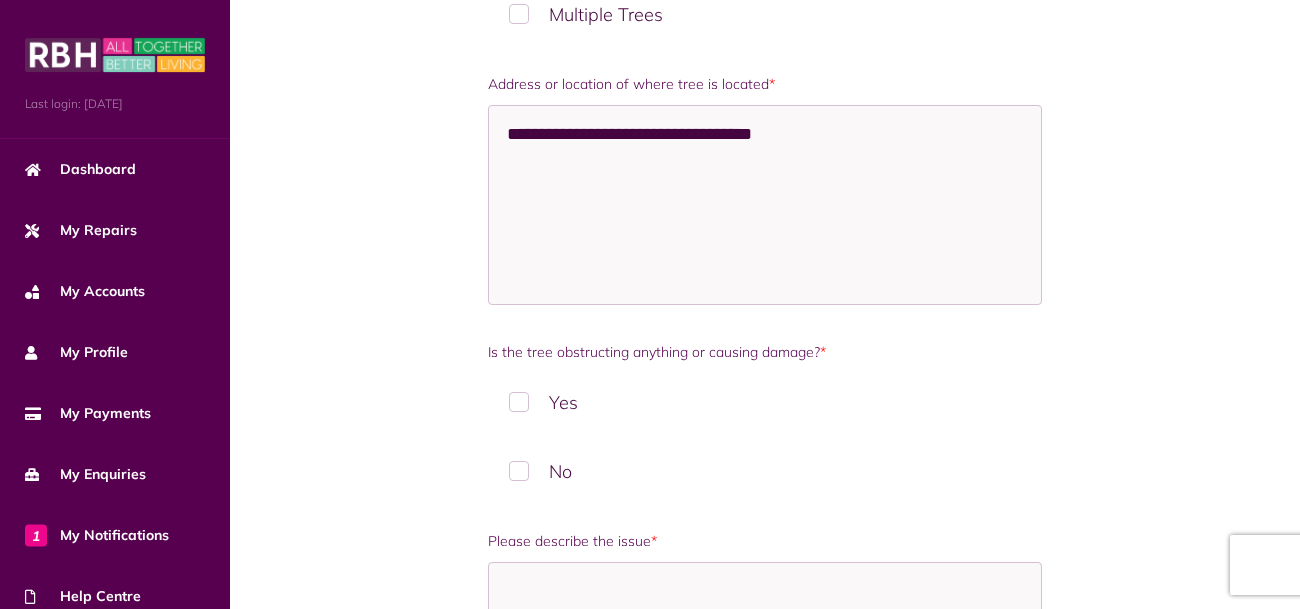 click on "Yes" at bounding box center (765, 402) 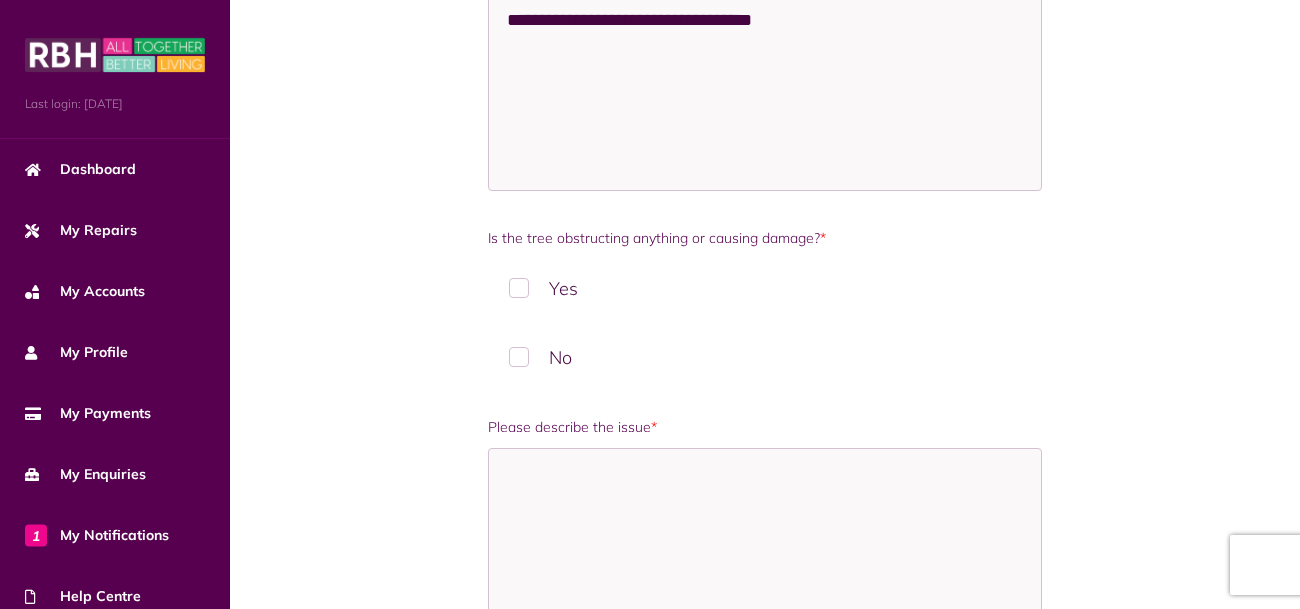 scroll, scrollTop: 784, scrollLeft: 0, axis: vertical 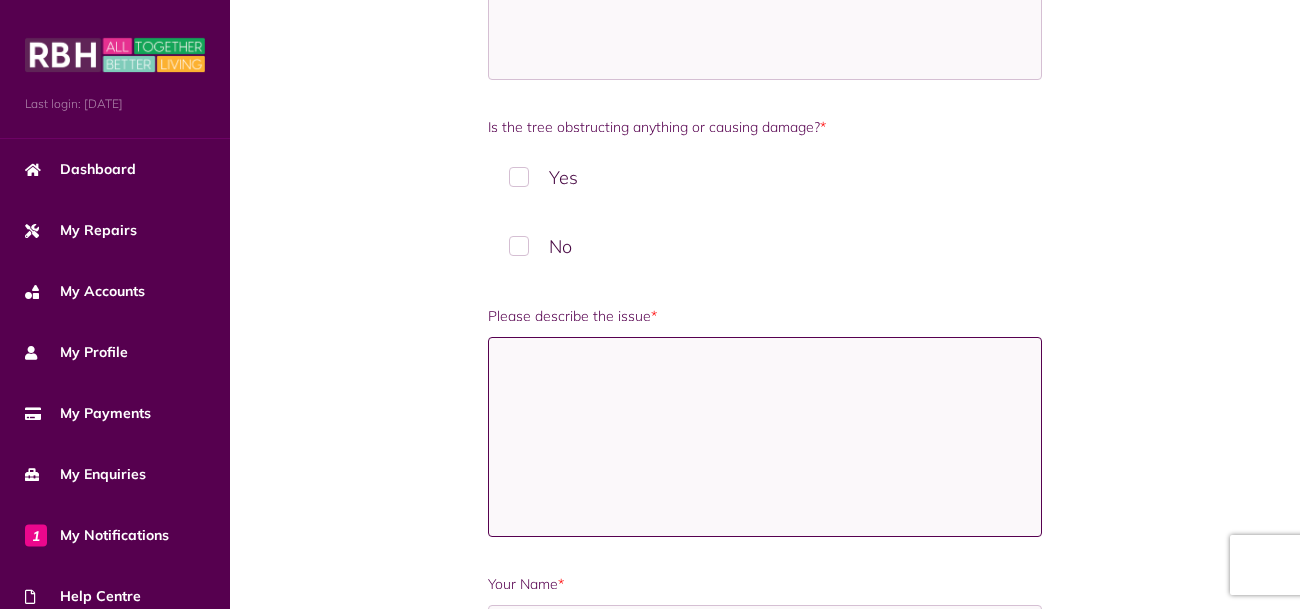 click on "Please describe the issue                                              *" at bounding box center [765, 437] 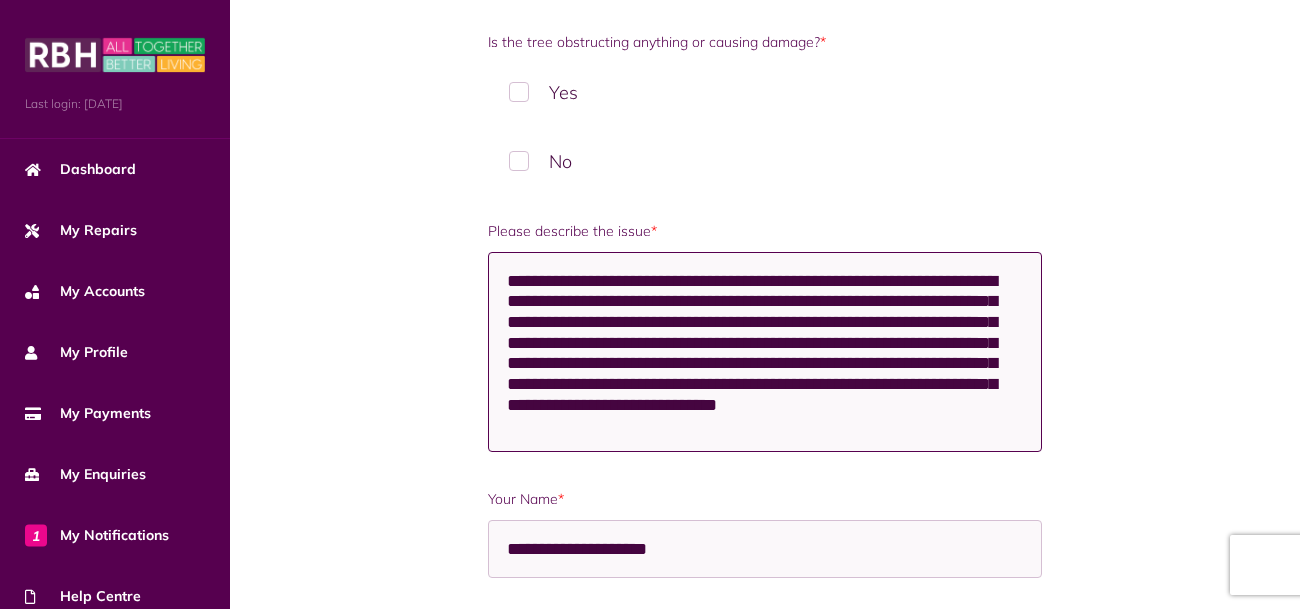 scroll, scrollTop: 934, scrollLeft: 0, axis: vertical 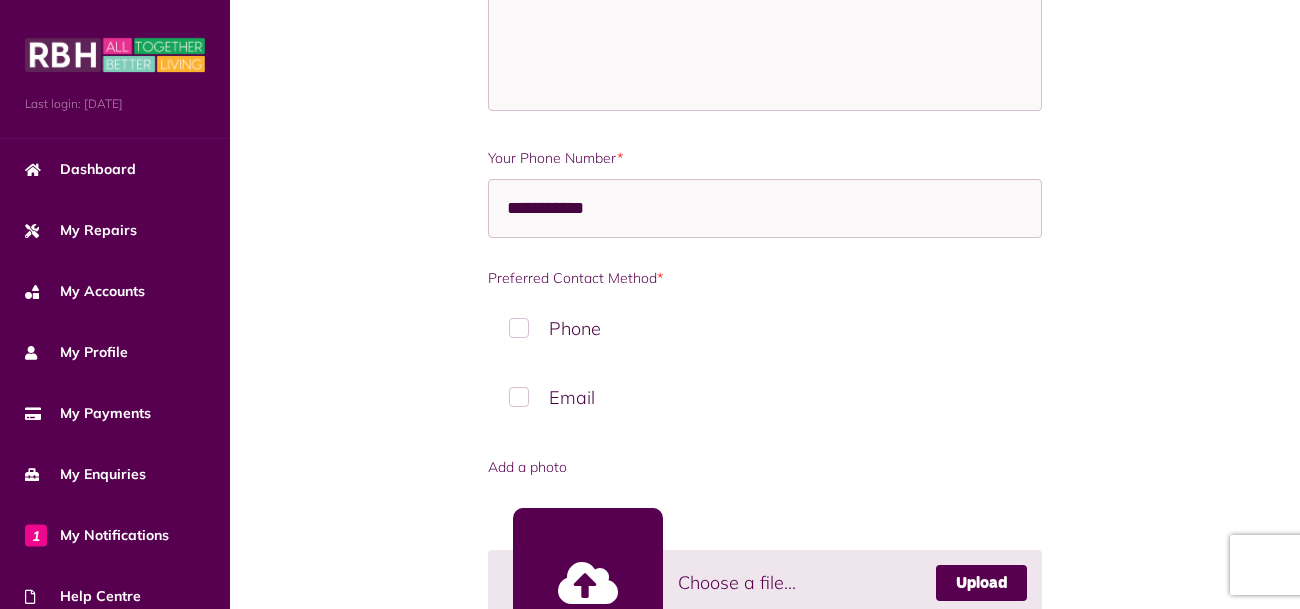 click on "Phone" at bounding box center (765, 328) 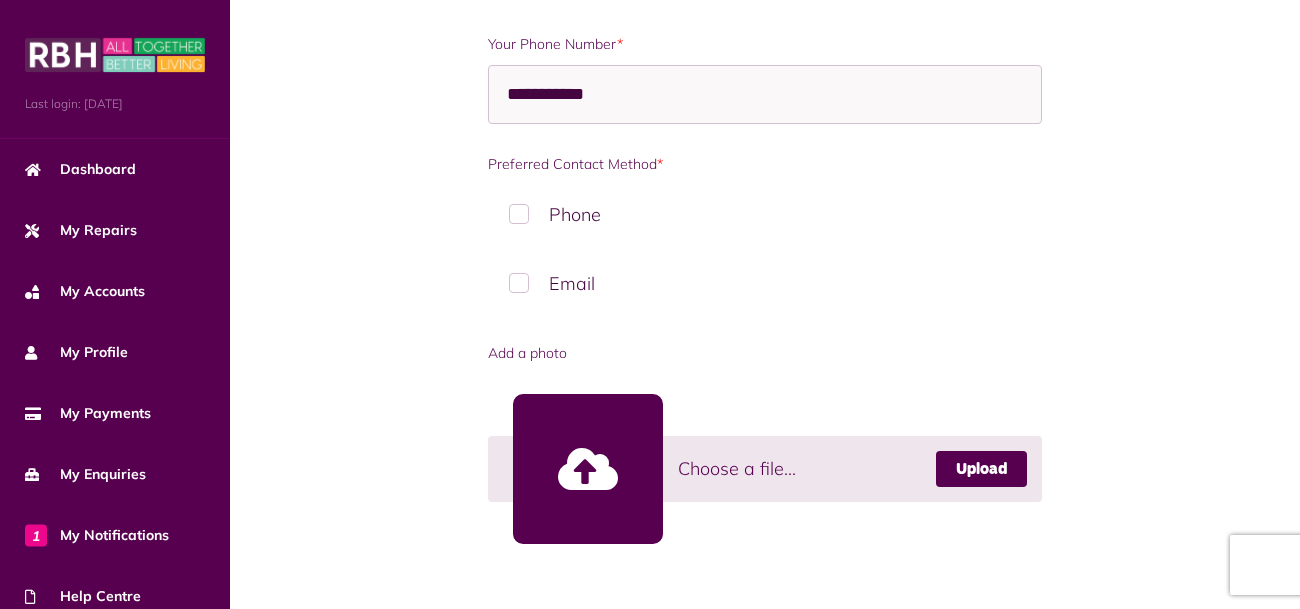 scroll, scrollTop: 1942, scrollLeft: 0, axis: vertical 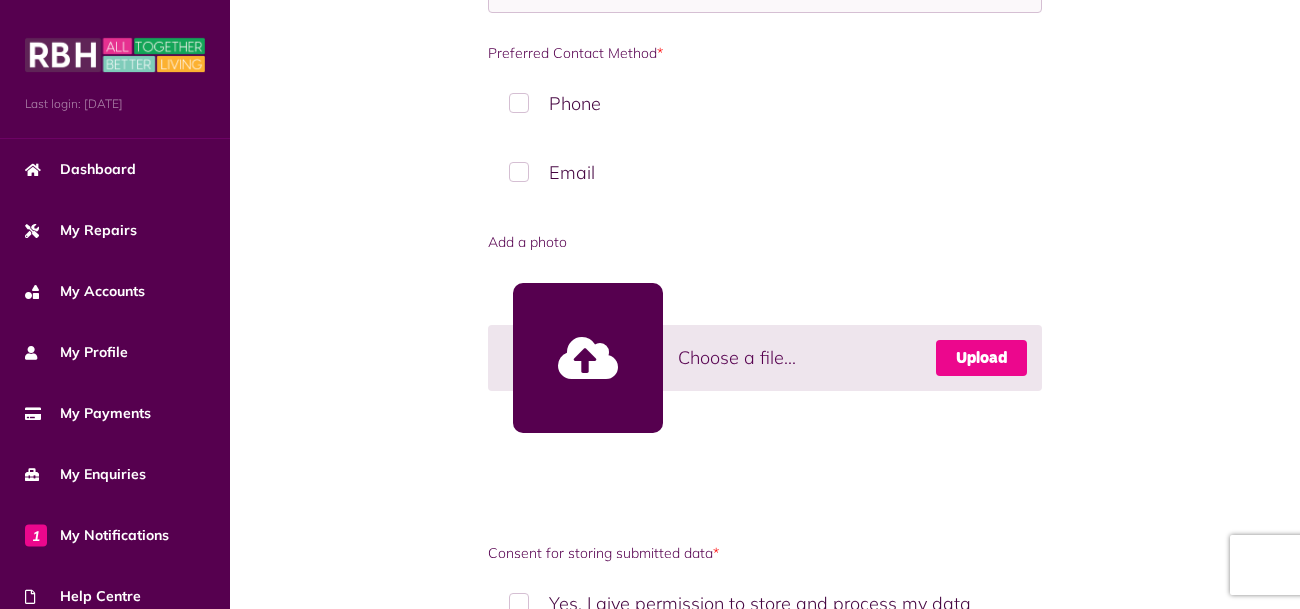 click on "Upload" at bounding box center [981, 358] 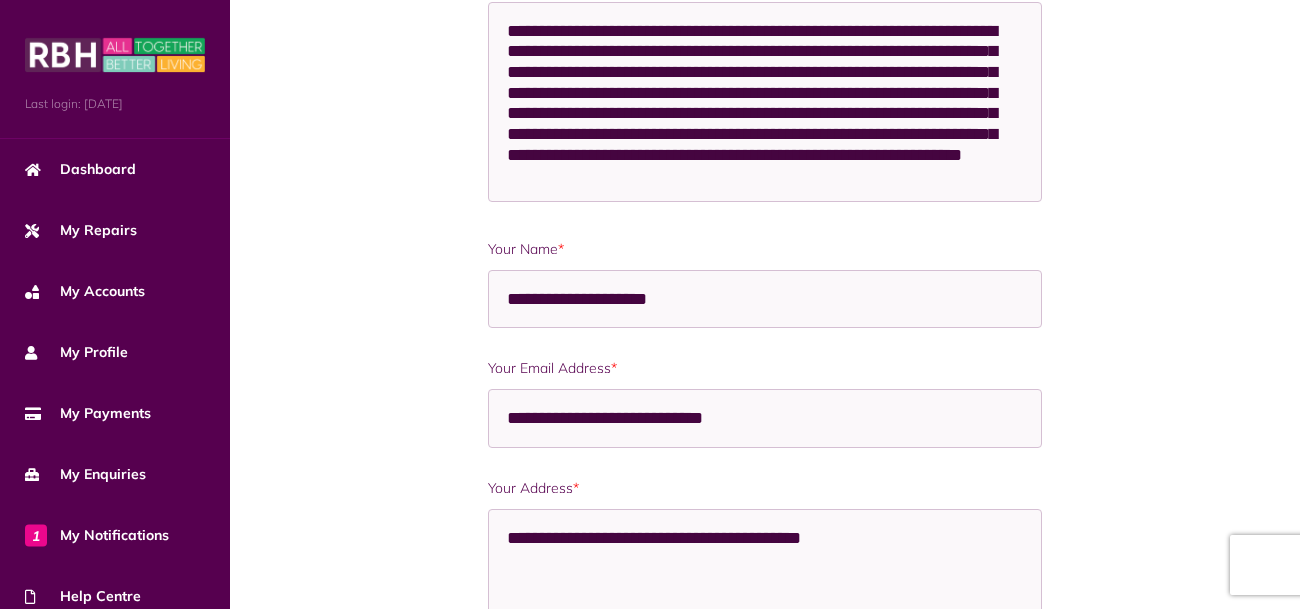 scroll, scrollTop: 1028, scrollLeft: 0, axis: vertical 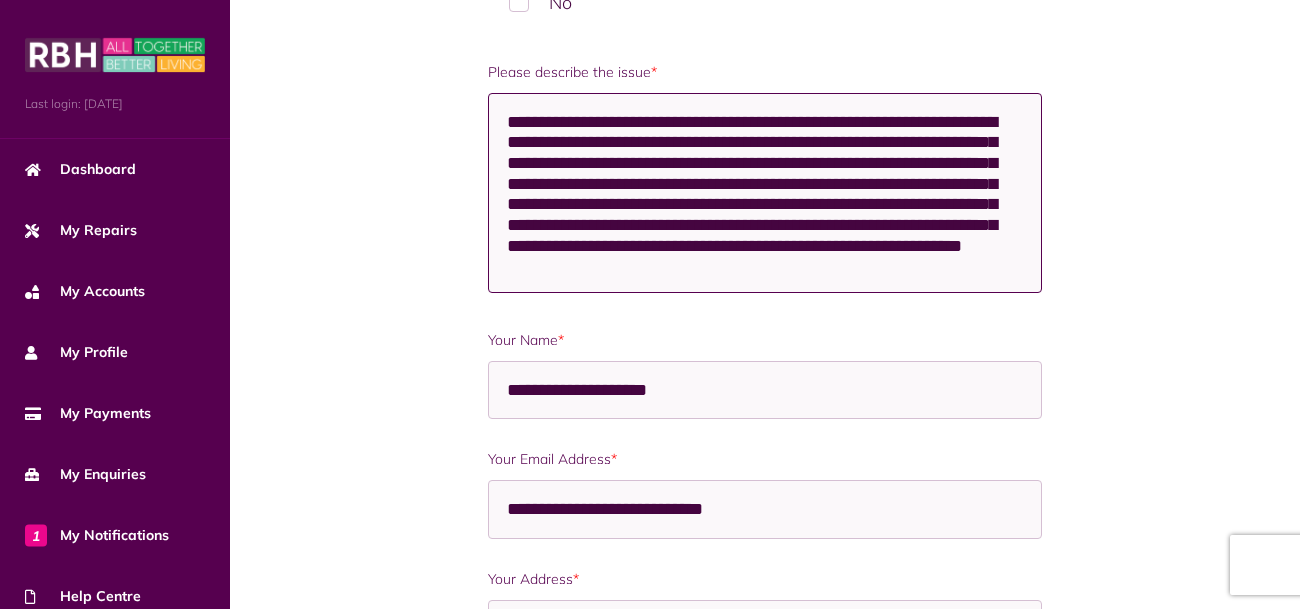 click on "**********" at bounding box center [765, 193] 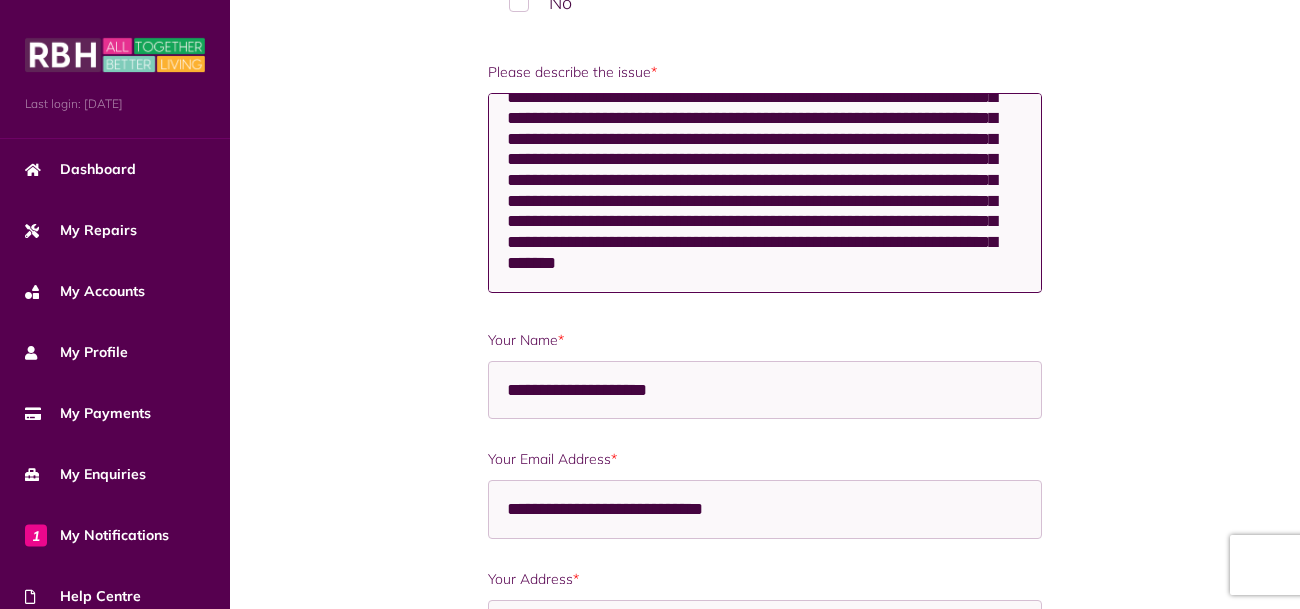 scroll, scrollTop: 64, scrollLeft: 0, axis: vertical 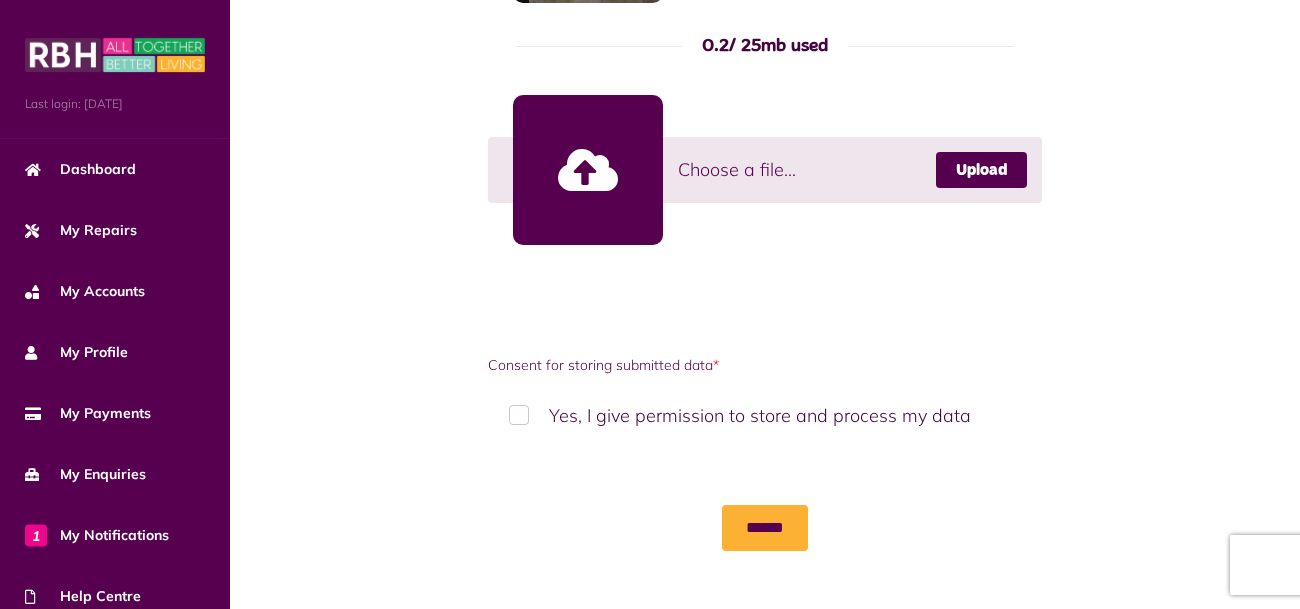 type on "**********" 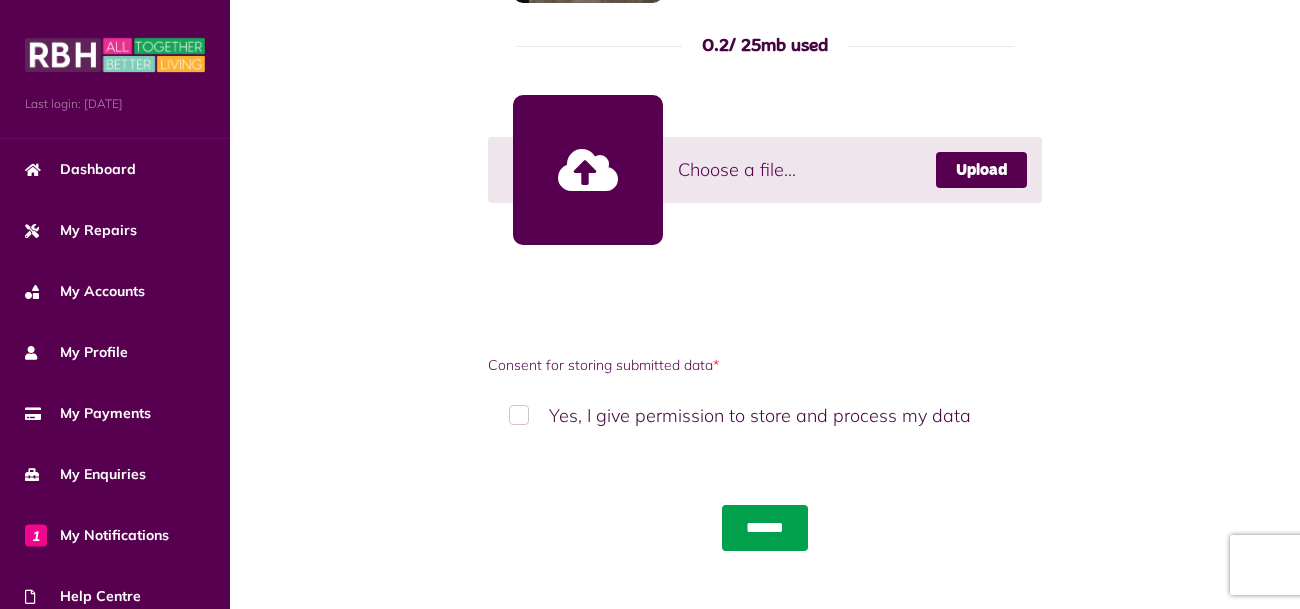 click on "******" at bounding box center [765, 528] 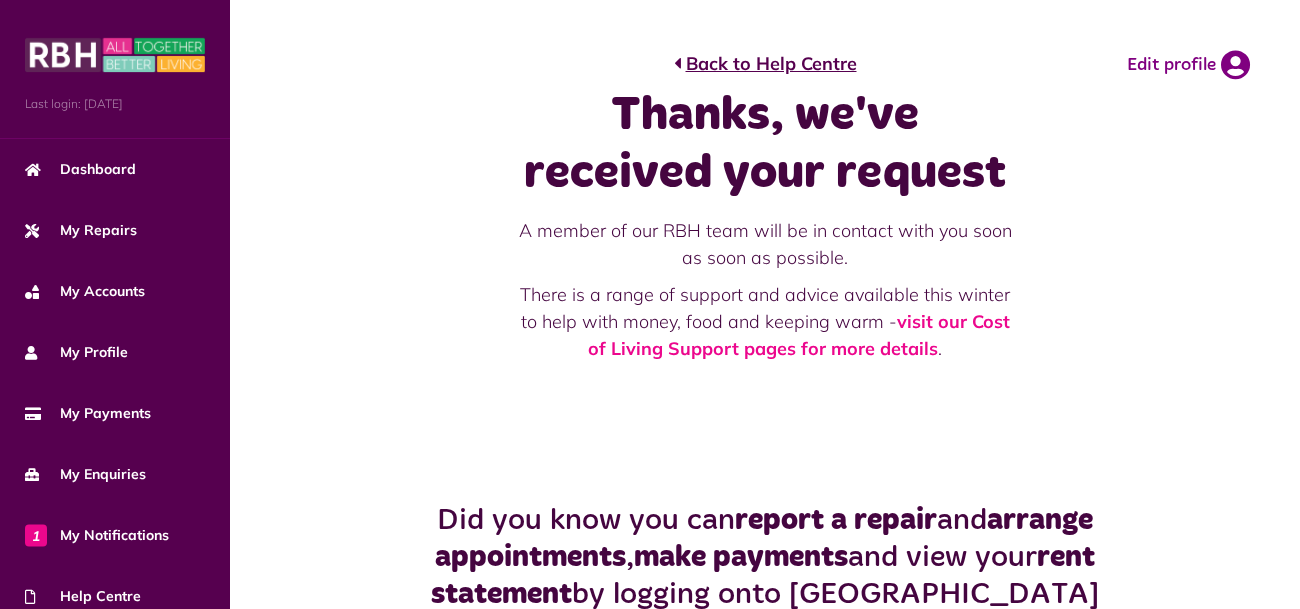 scroll, scrollTop: 0, scrollLeft: 0, axis: both 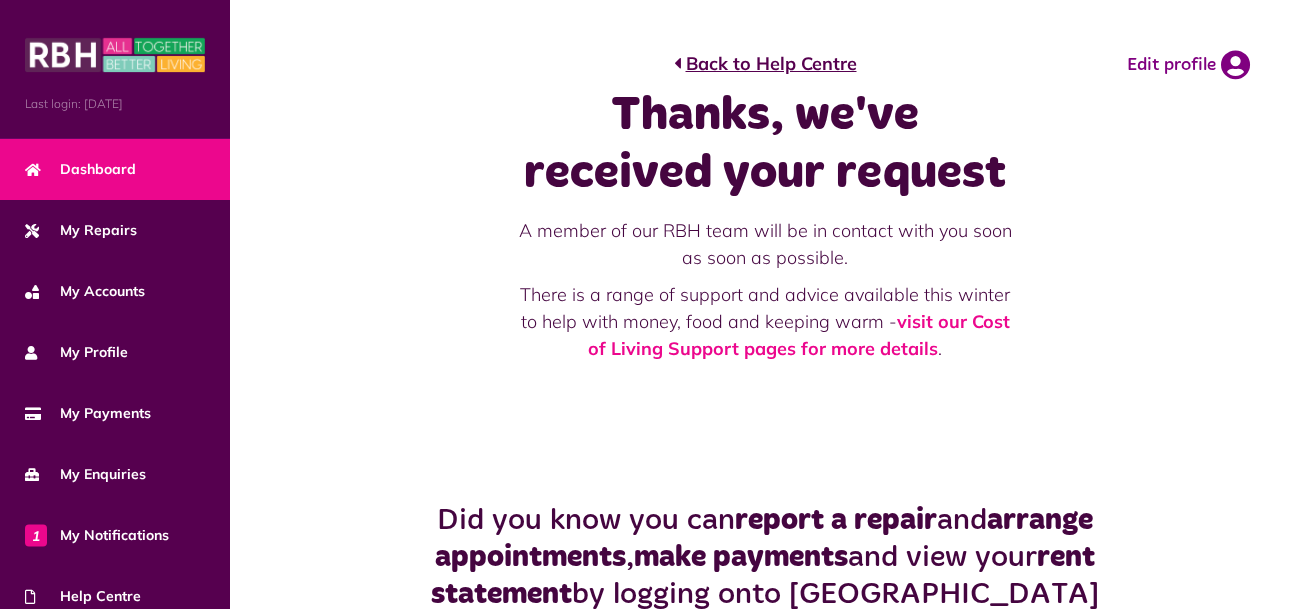 click on "Dashboard" at bounding box center [80, 169] 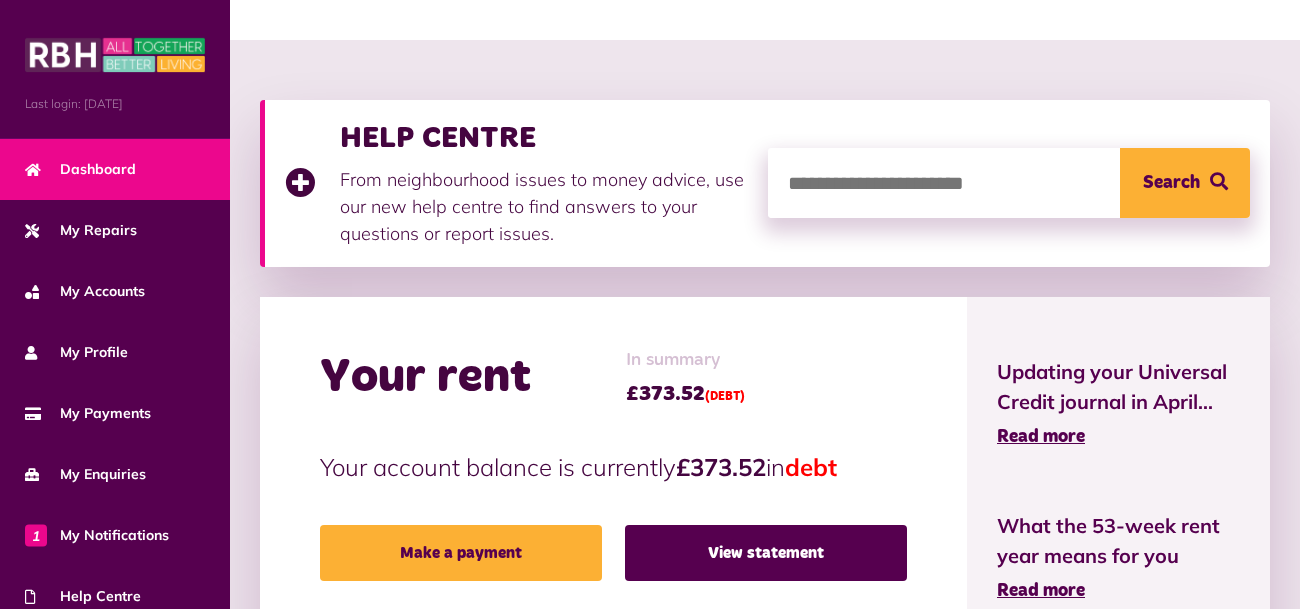 scroll, scrollTop: 0, scrollLeft: 0, axis: both 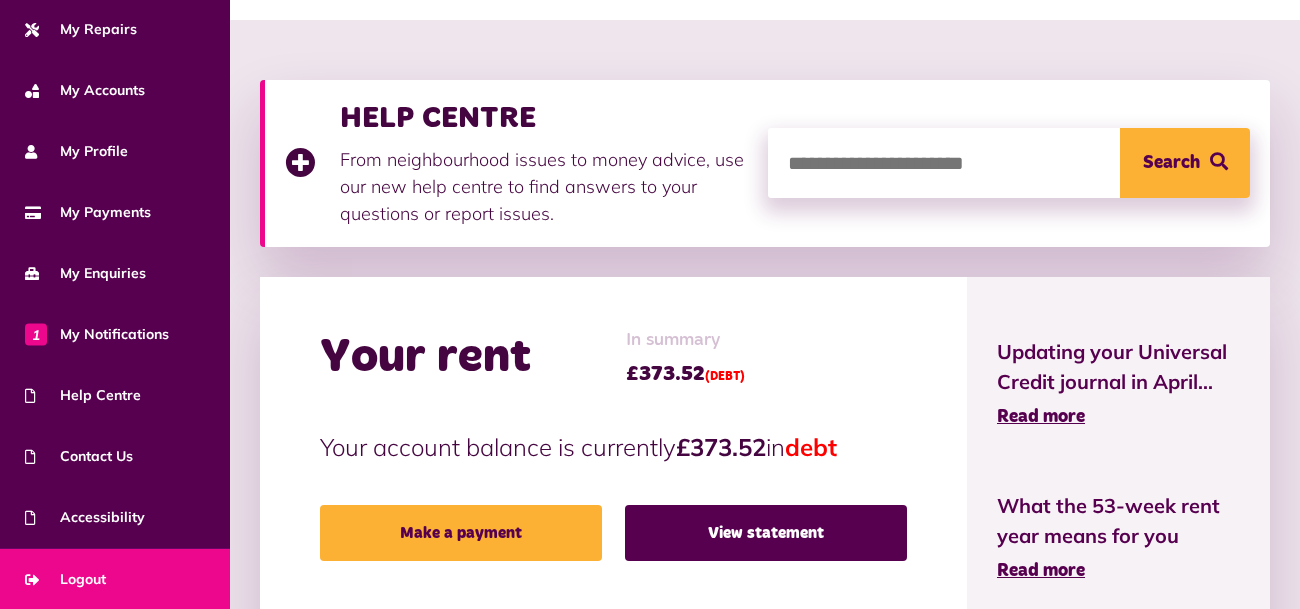 click on "Logout" at bounding box center [65, 579] 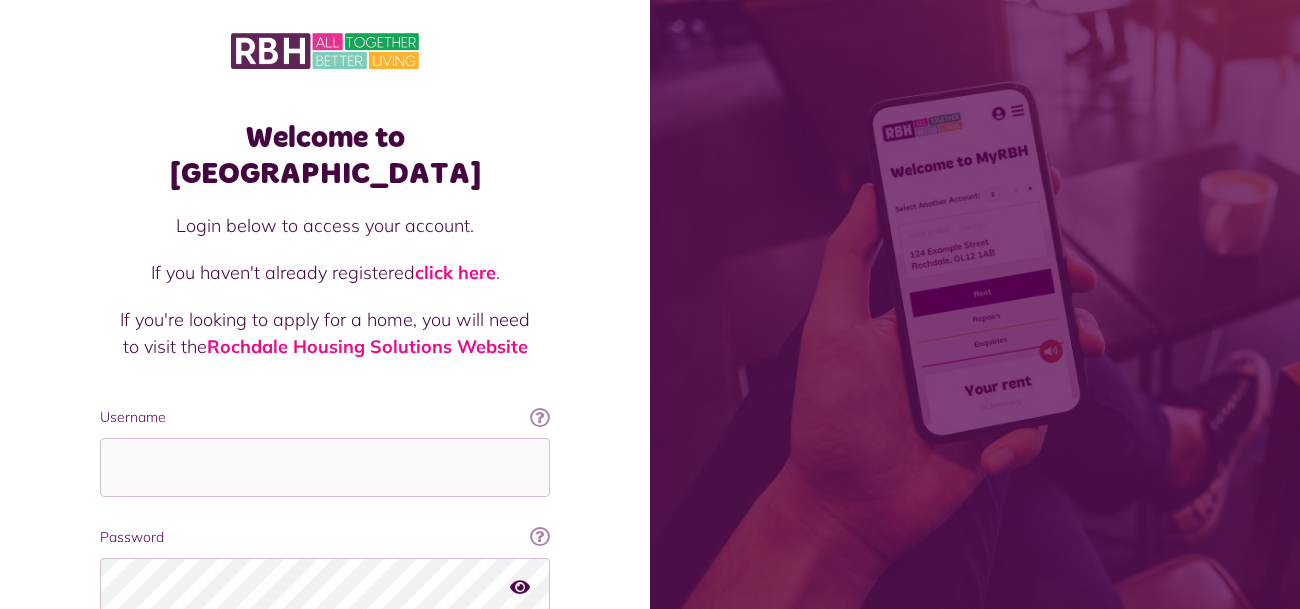 scroll, scrollTop: 0, scrollLeft: 0, axis: both 